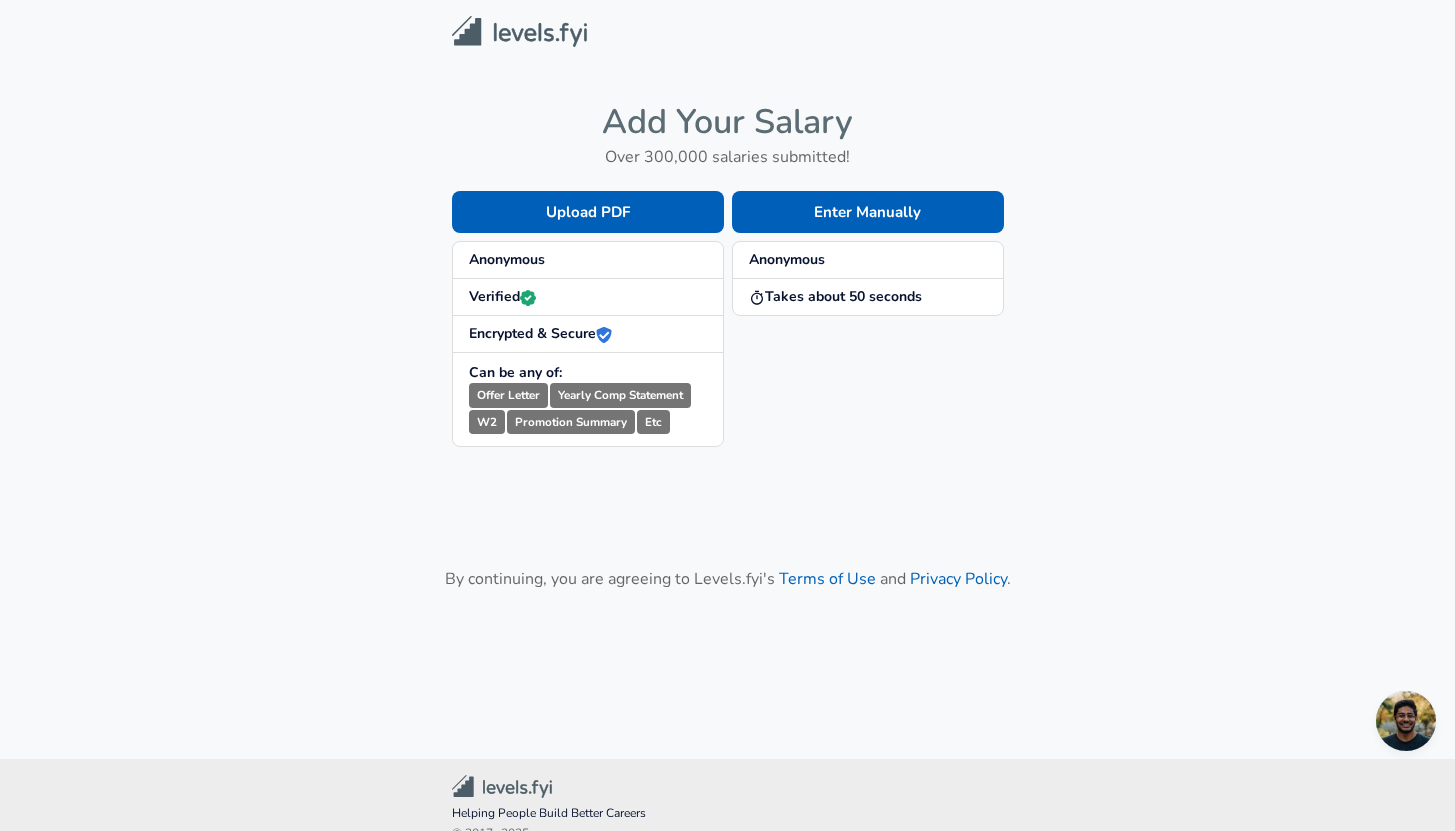scroll, scrollTop: 0, scrollLeft: 0, axis: both 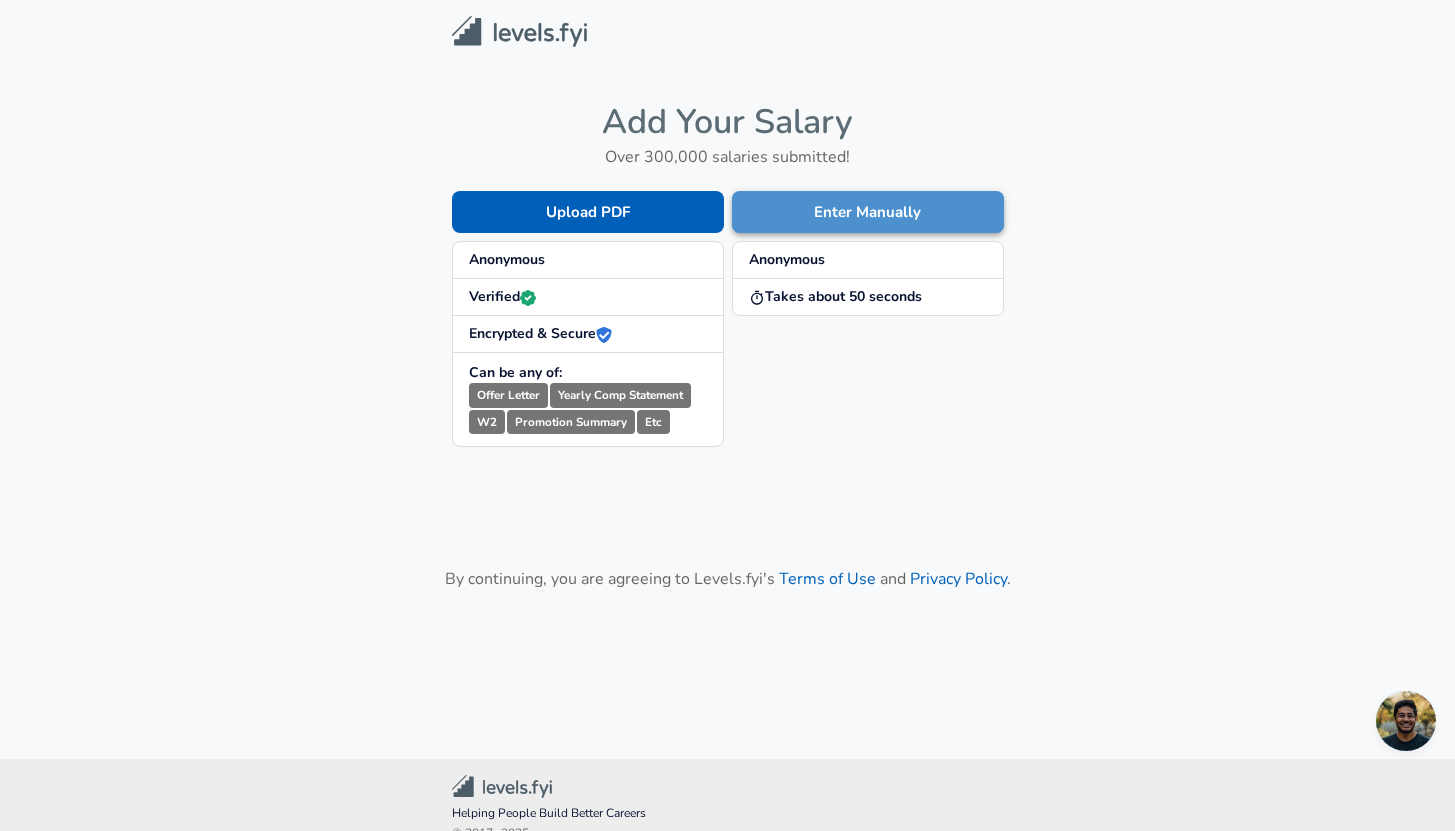 click on "Enter Manually" at bounding box center (868, 212) 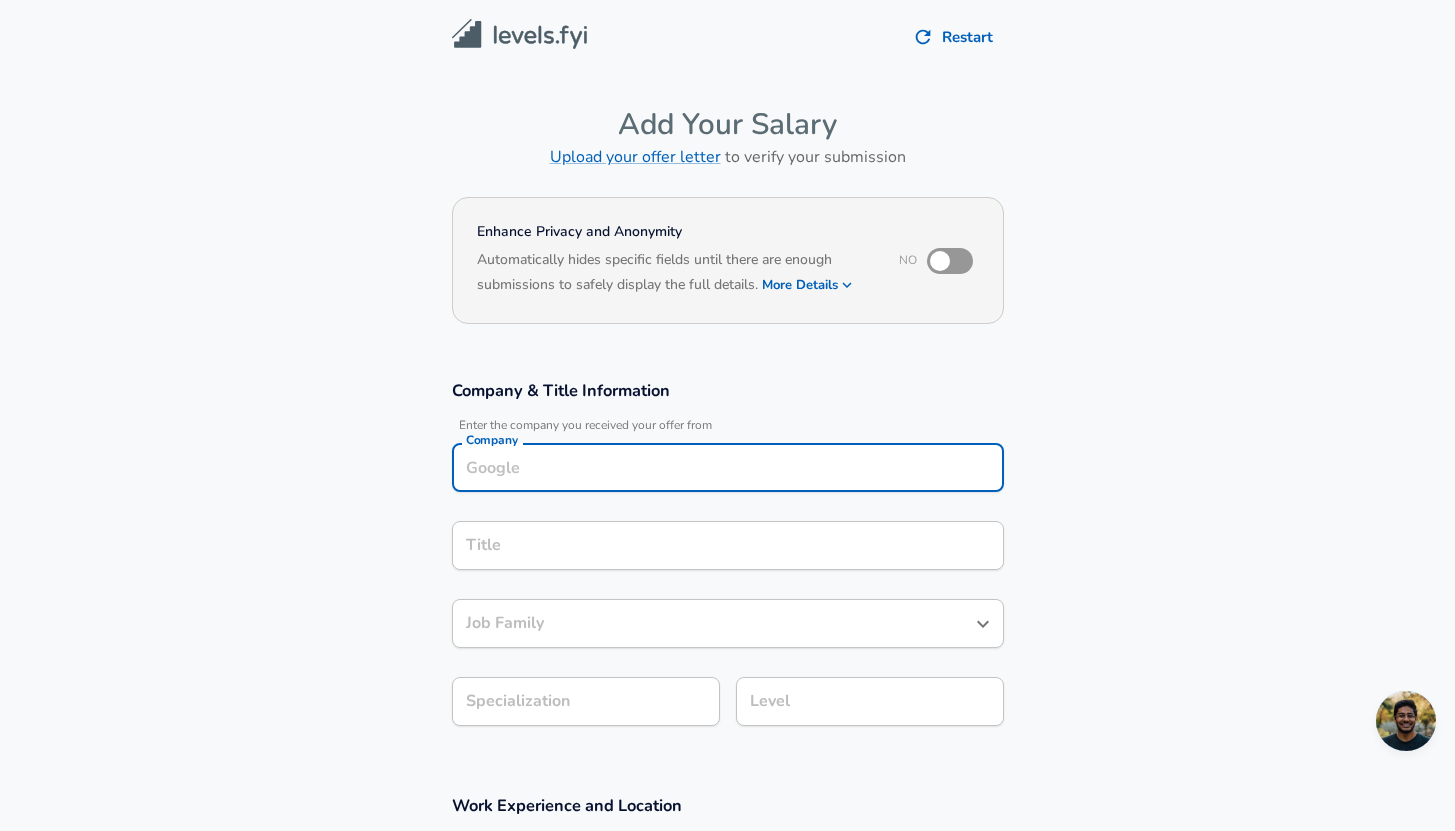 scroll, scrollTop: 20, scrollLeft: 0, axis: vertical 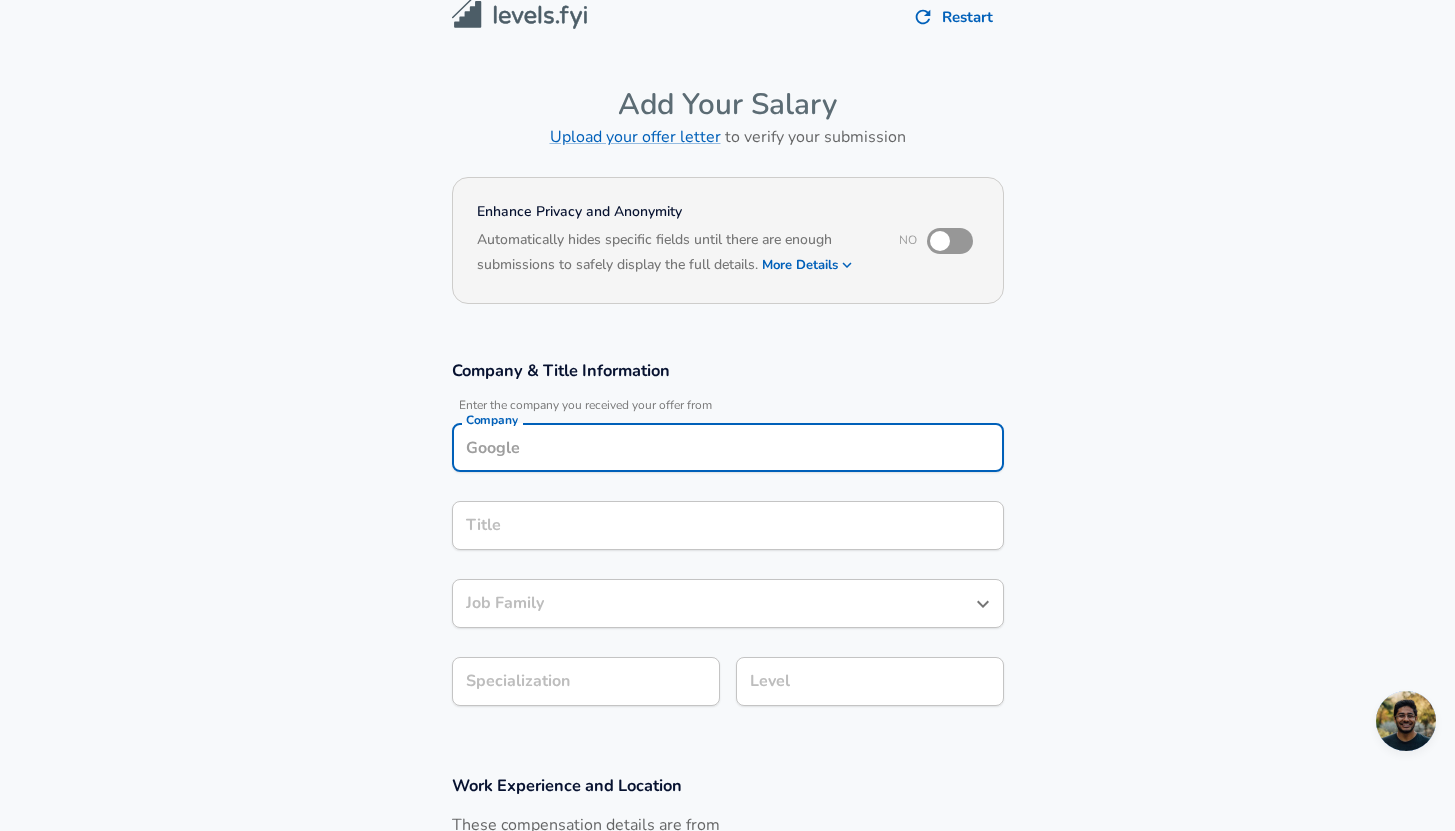 click on "Company" at bounding box center (728, 447) 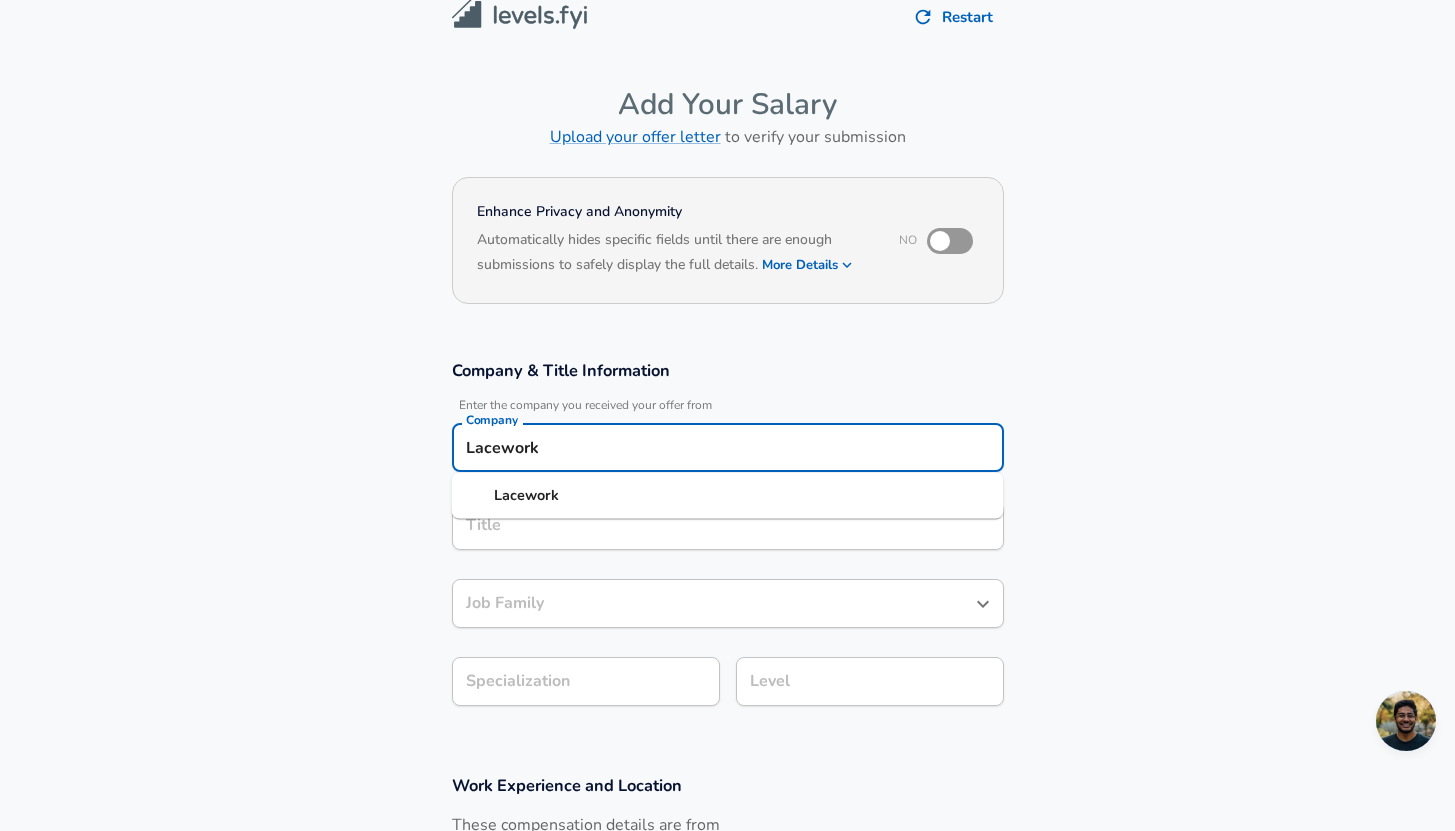 click on "Lacework" at bounding box center (728, 496) 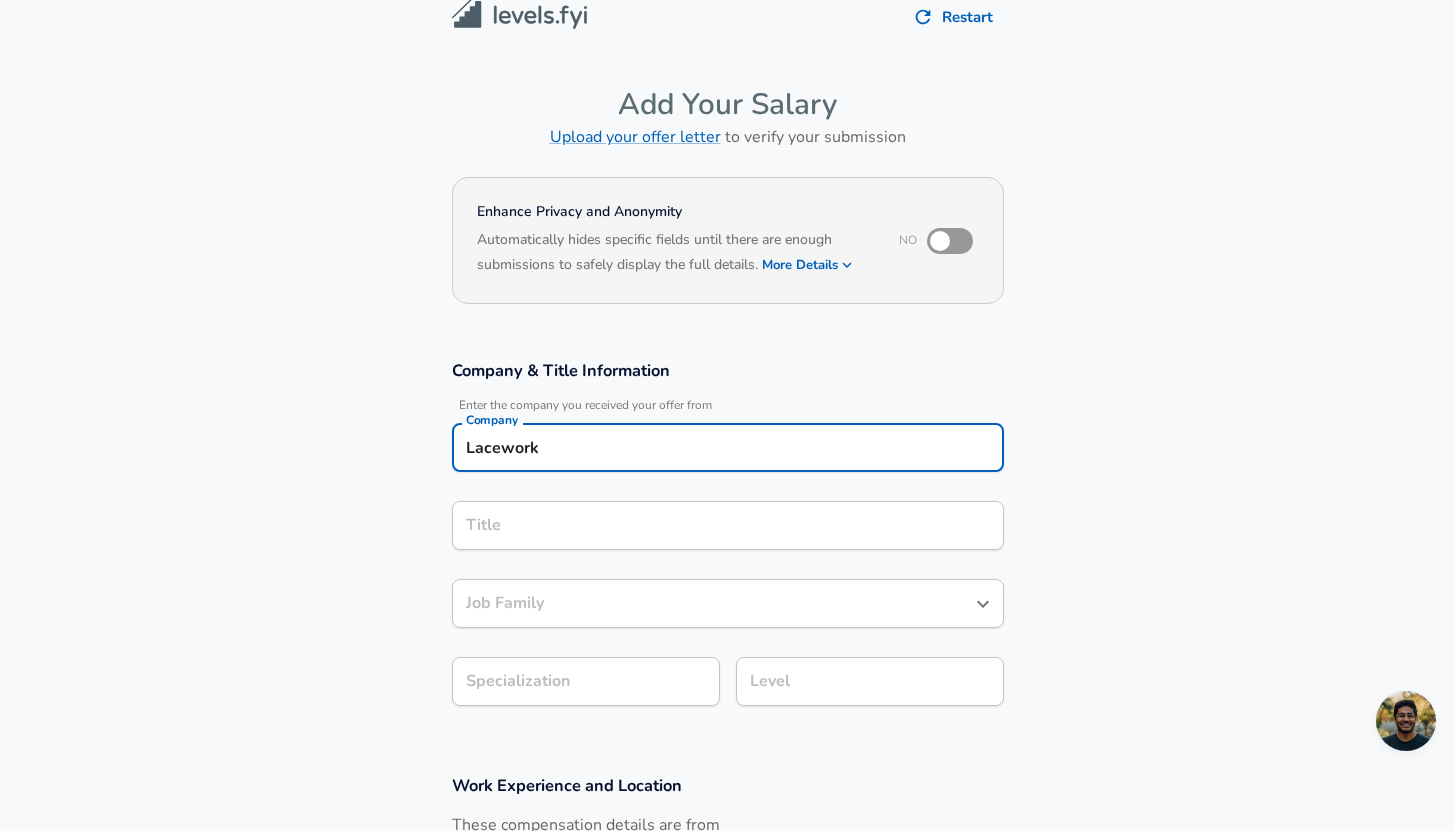 type on "Lacework" 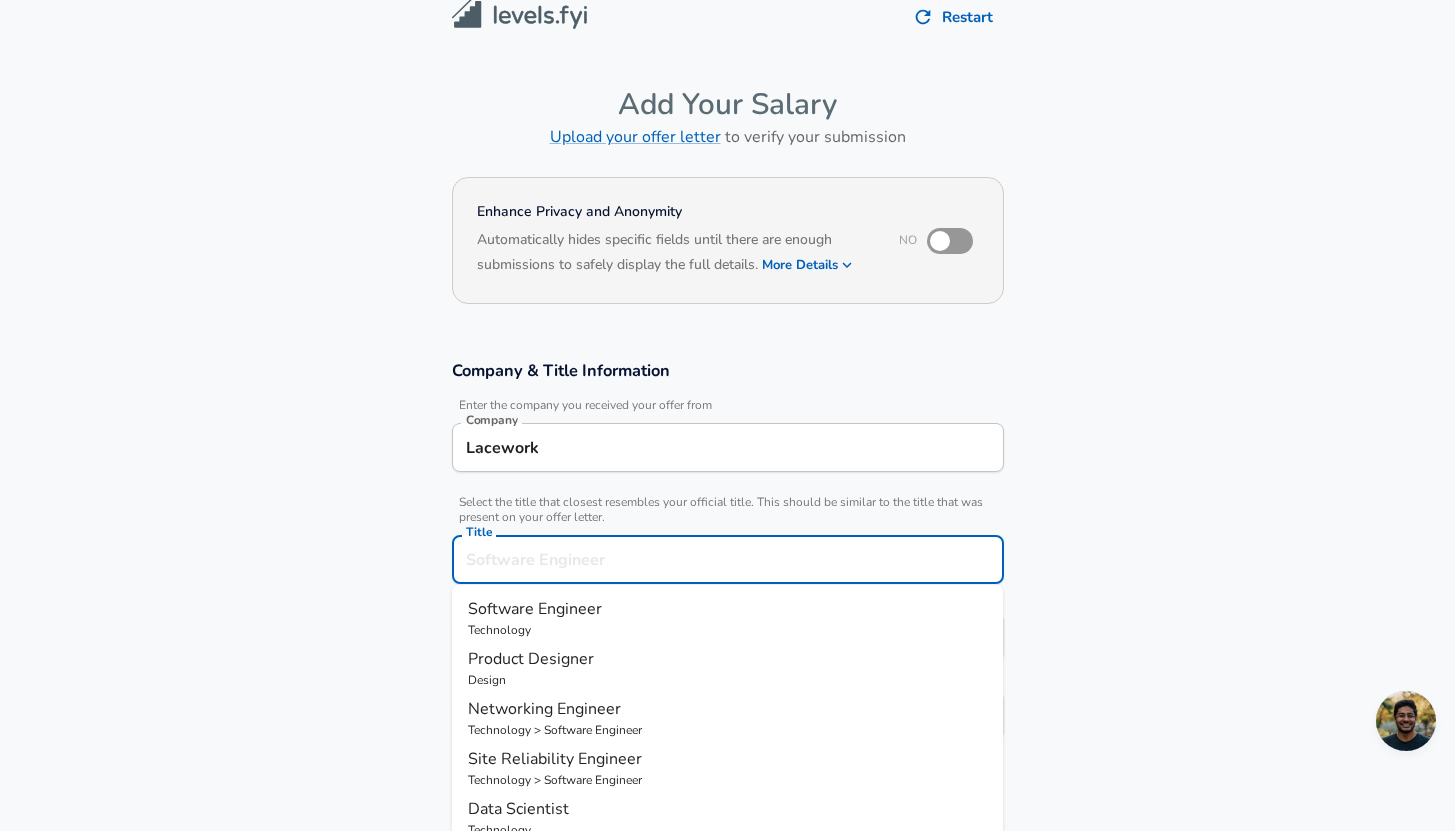 scroll, scrollTop: 60, scrollLeft: 0, axis: vertical 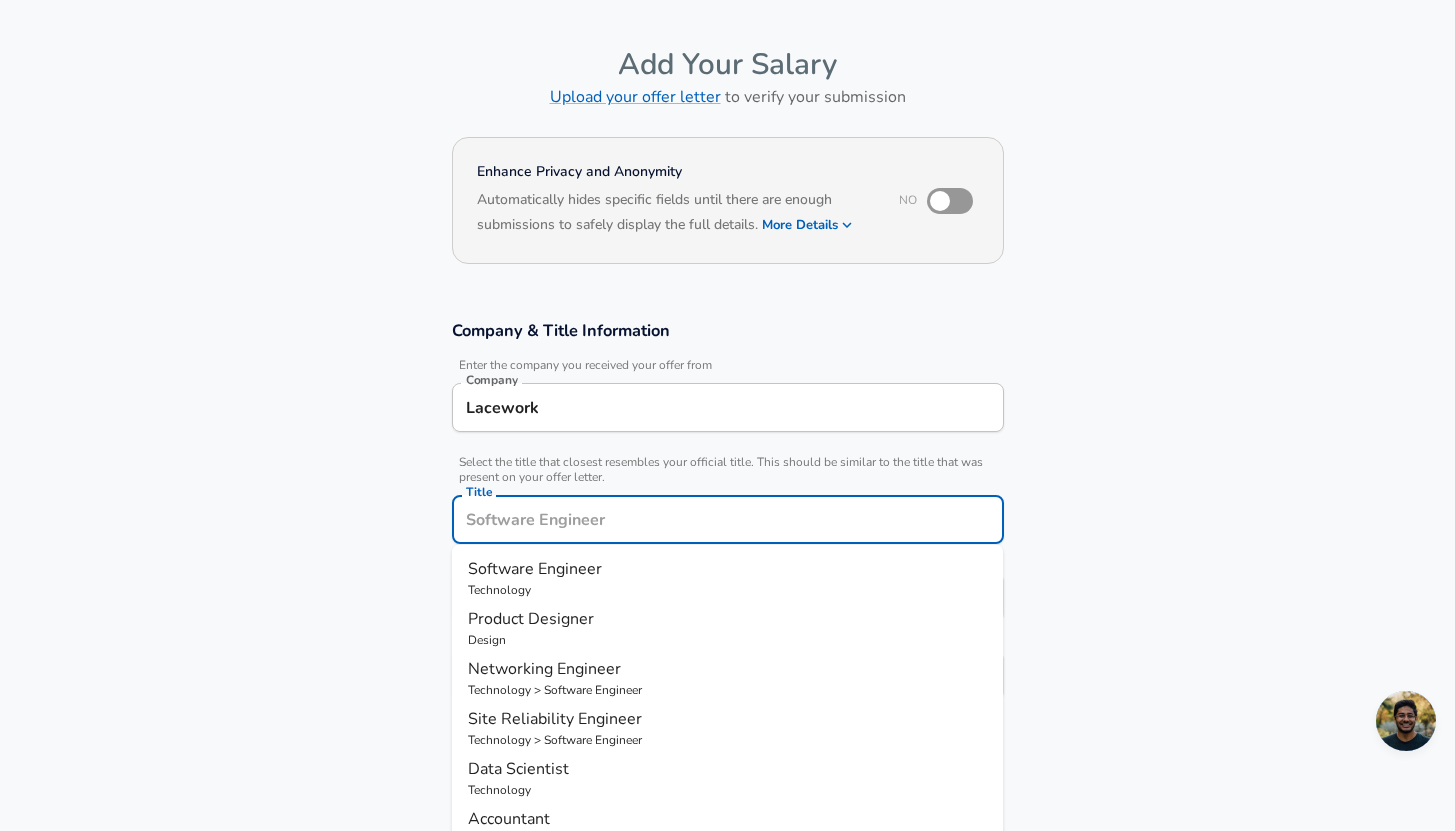click on "Title" at bounding box center [728, 519] 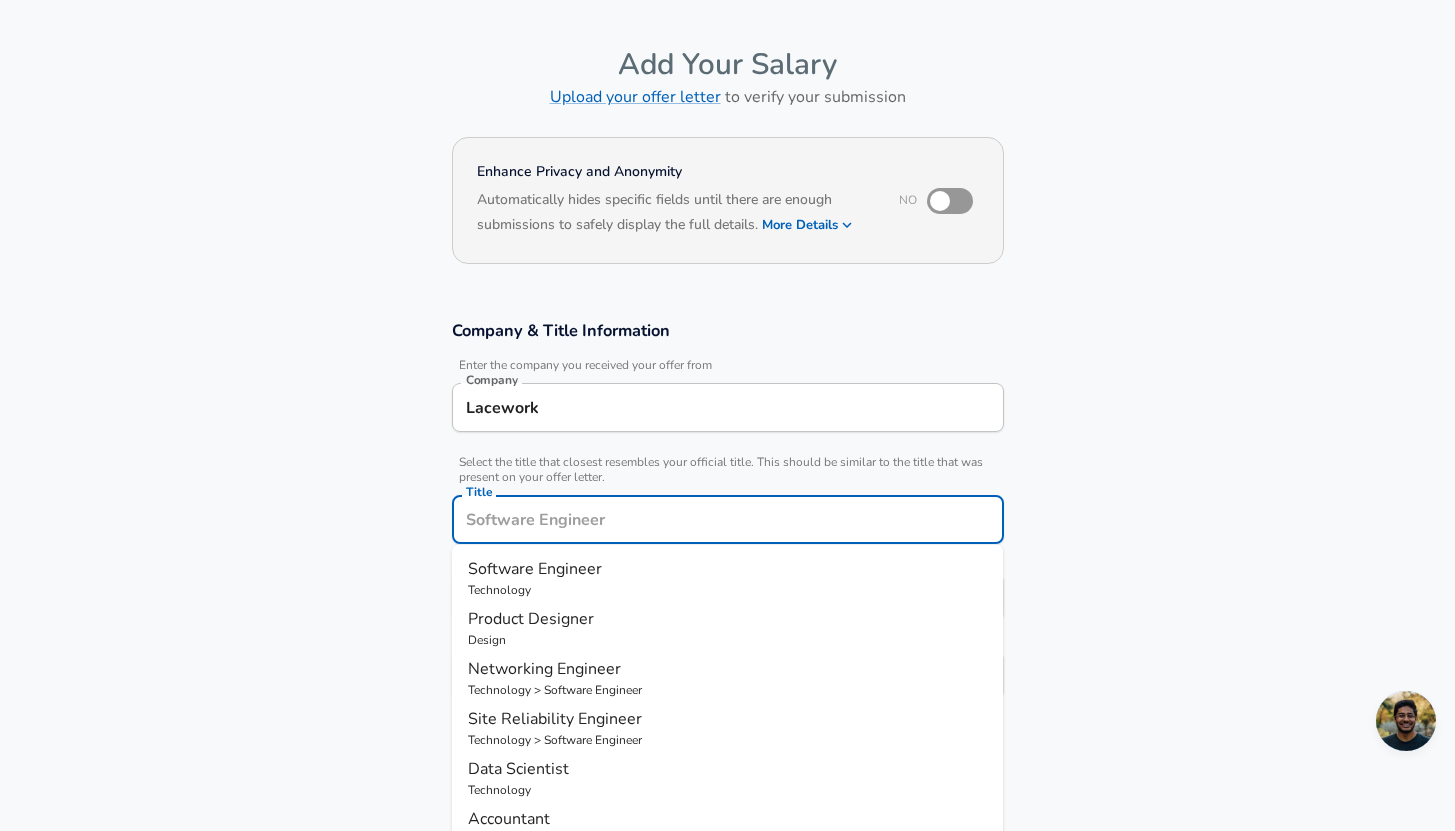 click on "Product Designer" at bounding box center (531, 619) 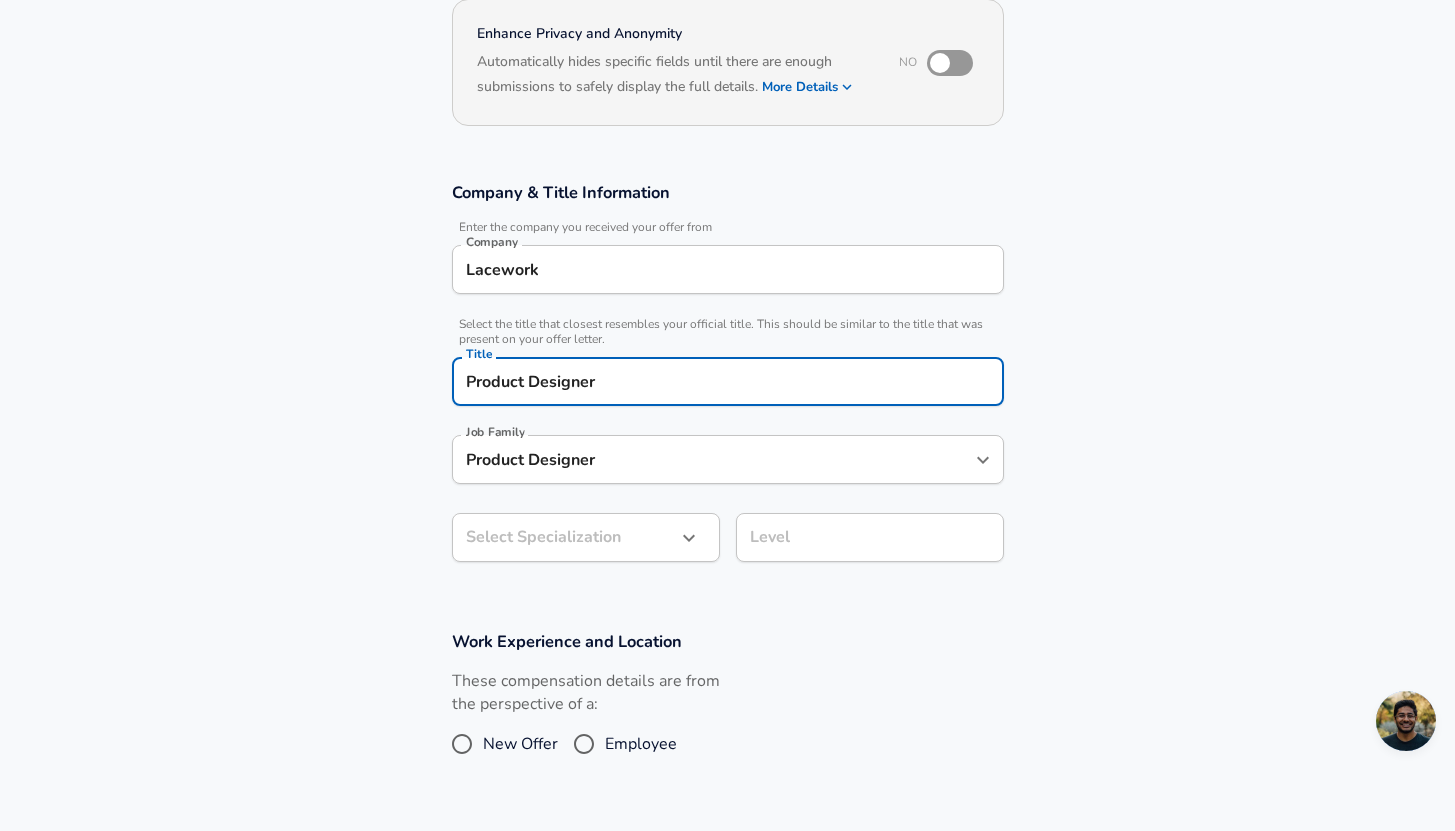 scroll, scrollTop: 212, scrollLeft: 0, axis: vertical 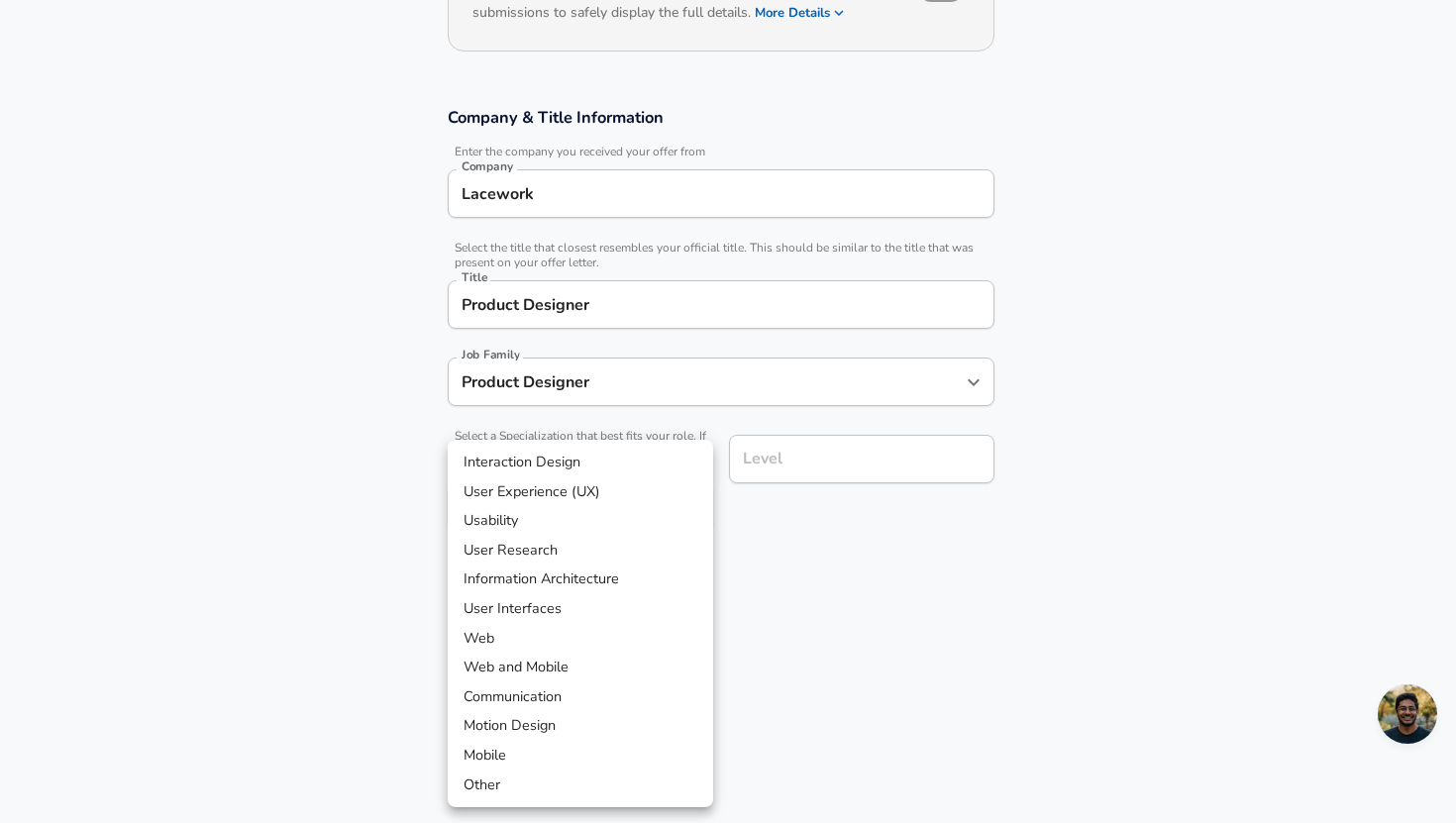 click on "Restart Add Your Salary Upload your offer letter   to verify your submission Enhance Privacy and Anonymity No Automatically hides specific fields until there are enough submissions to safely display the full details.   More Details Based on your submission and the data points that we have already collected, we will automatically hide and anonymize specific fields if there aren't enough data points to remain sufficiently anonymous. Company & Title Information   Enter the company you received your offer from Company Lacework Company   Select the title that closest resembles your official title. This should be similar to the title that was present on your offer letter. Title Product Designer Title Job Family Product Designer Job Family   Select a Specialization that best fits your role. If you can't find one, select 'Other' to enter a custom specialization Select Specialization ​ Select Specialization Level Level Work Experience and Location These compensation details are from the perspective of a: New Offer" at bounding box center [728, 142] 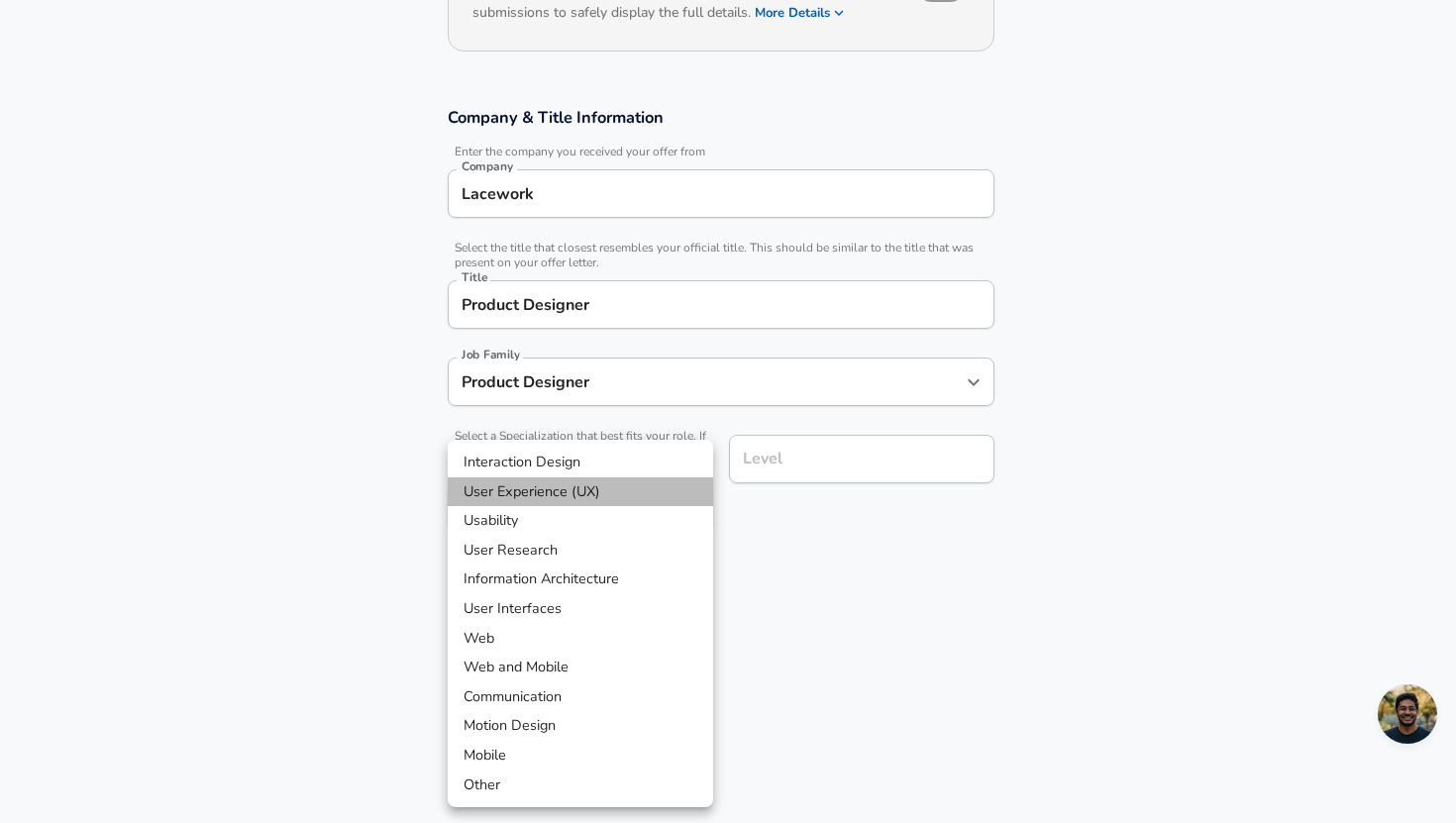 click on "User Experience (UX)" at bounding box center (580, 492) 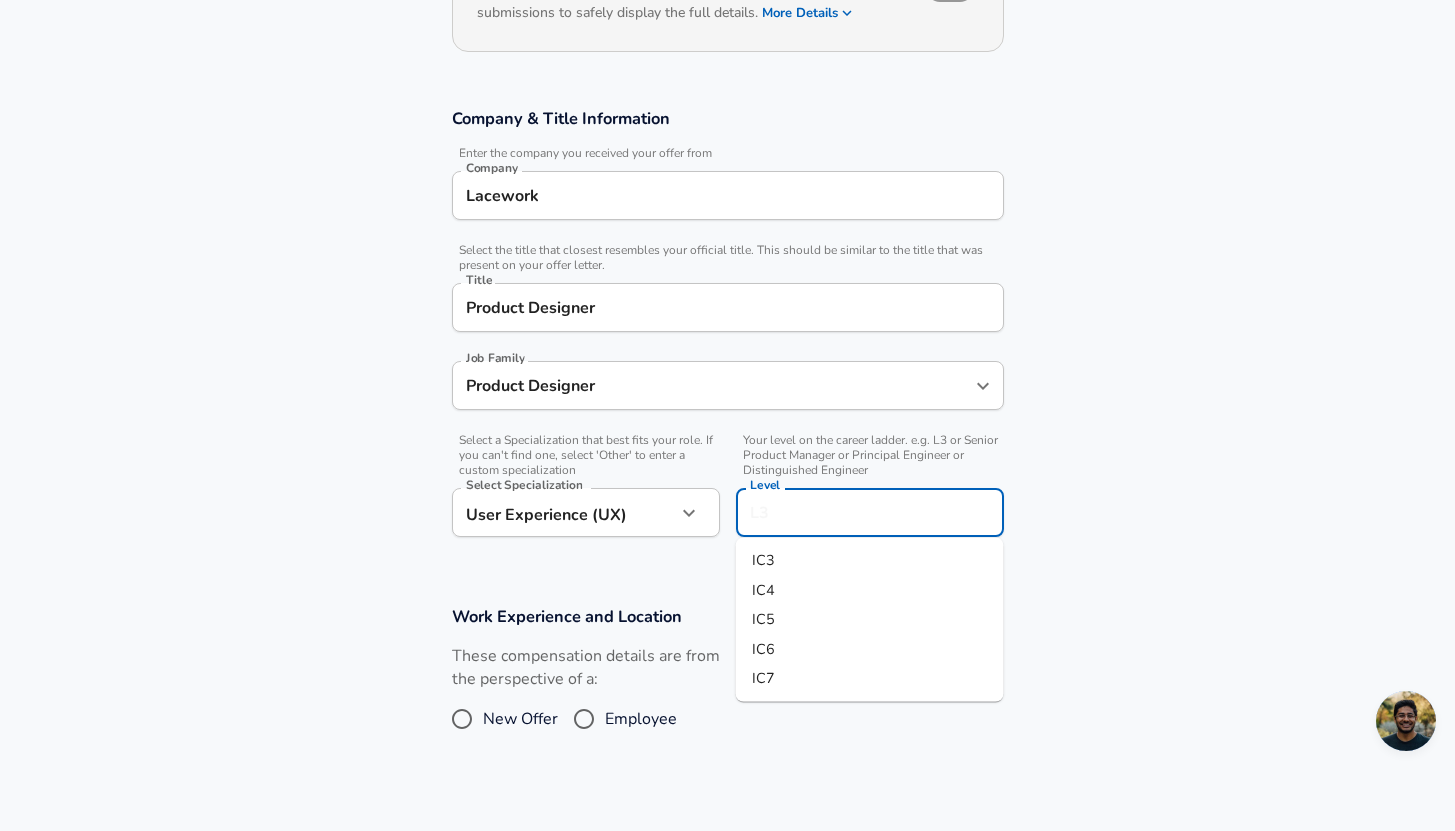 scroll, scrollTop: 312, scrollLeft: 0, axis: vertical 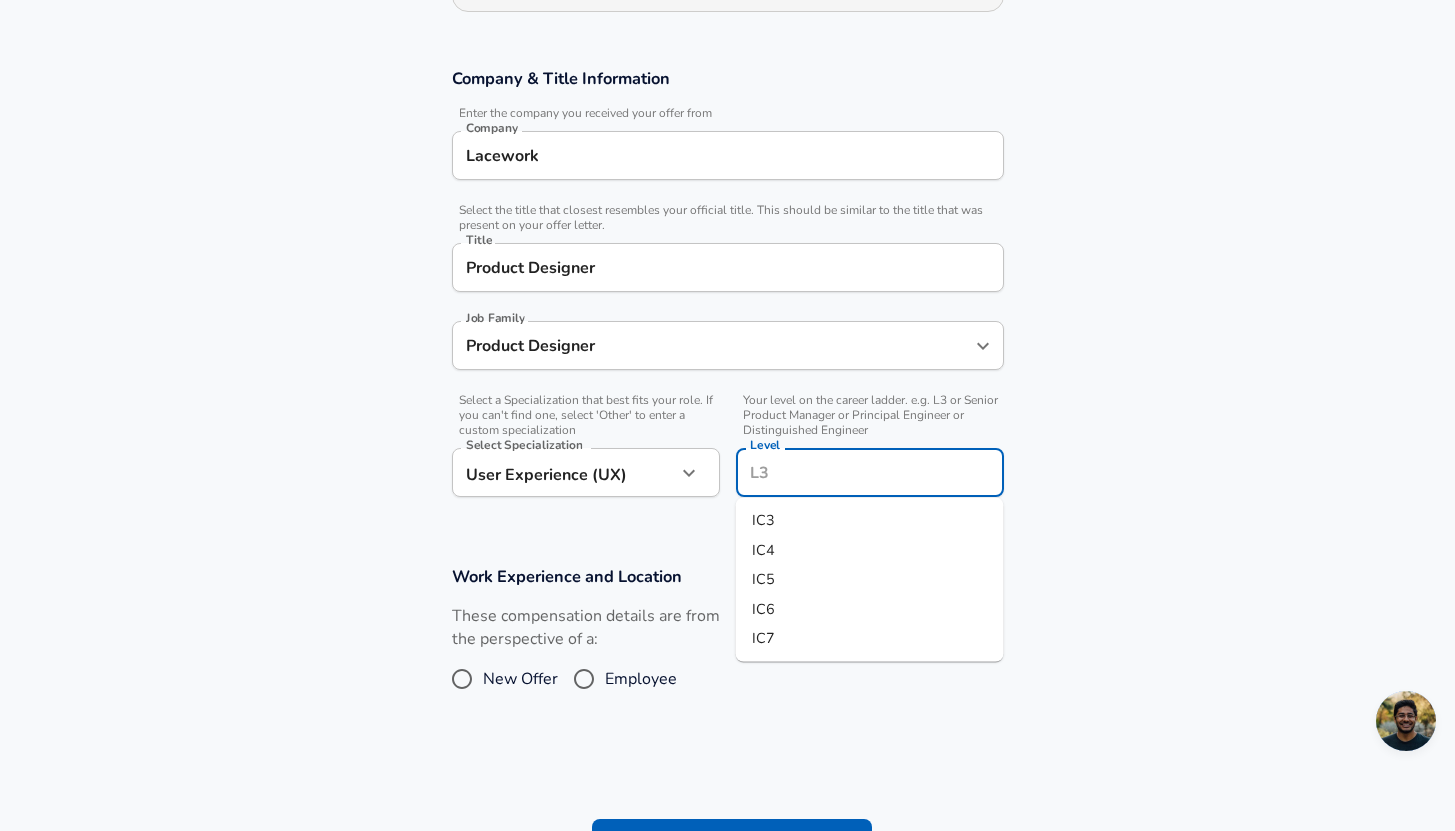 click on "Level" at bounding box center [870, 472] 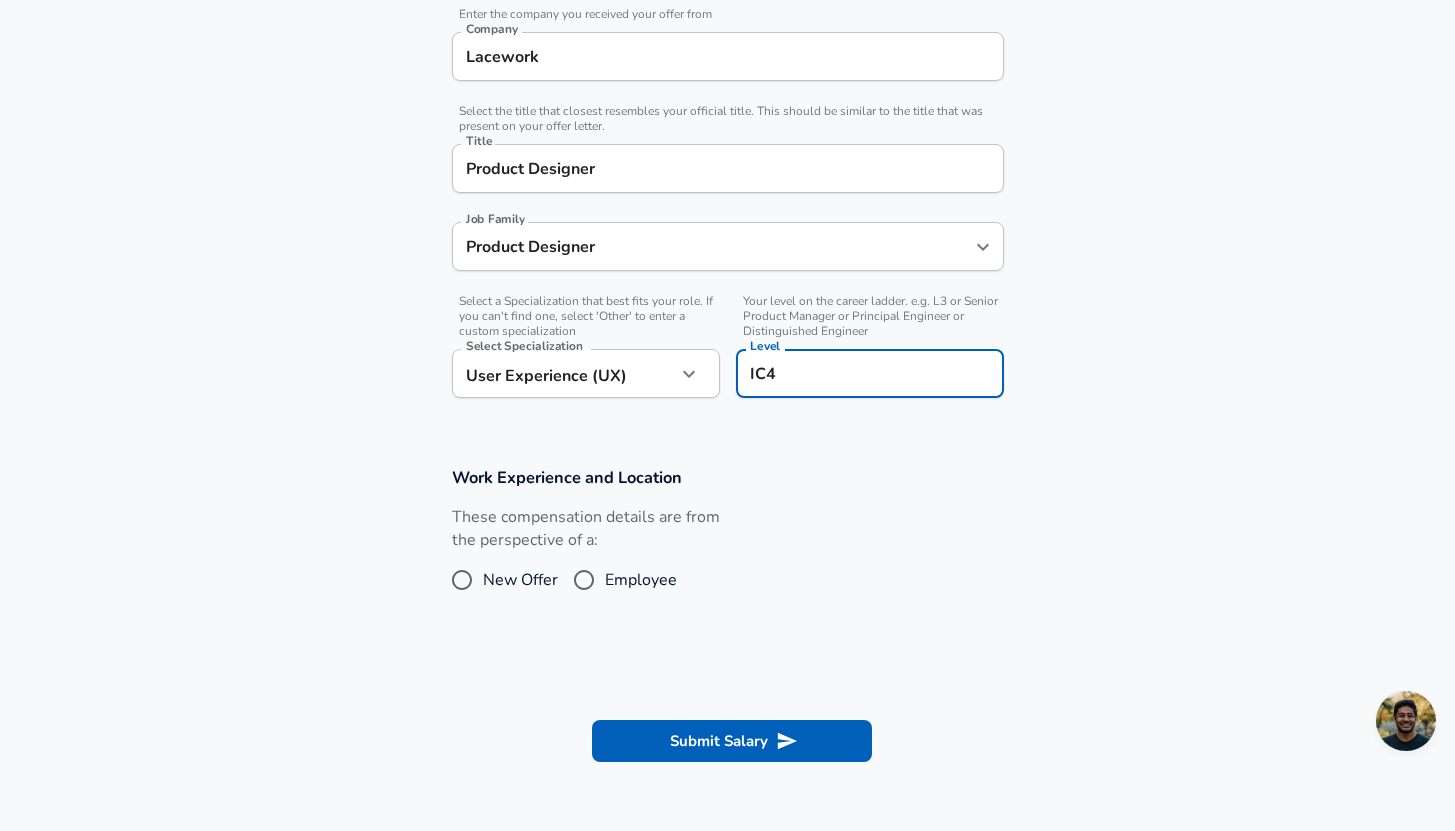 scroll, scrollTop: 429, scrollLeft: 0, axis: vertical 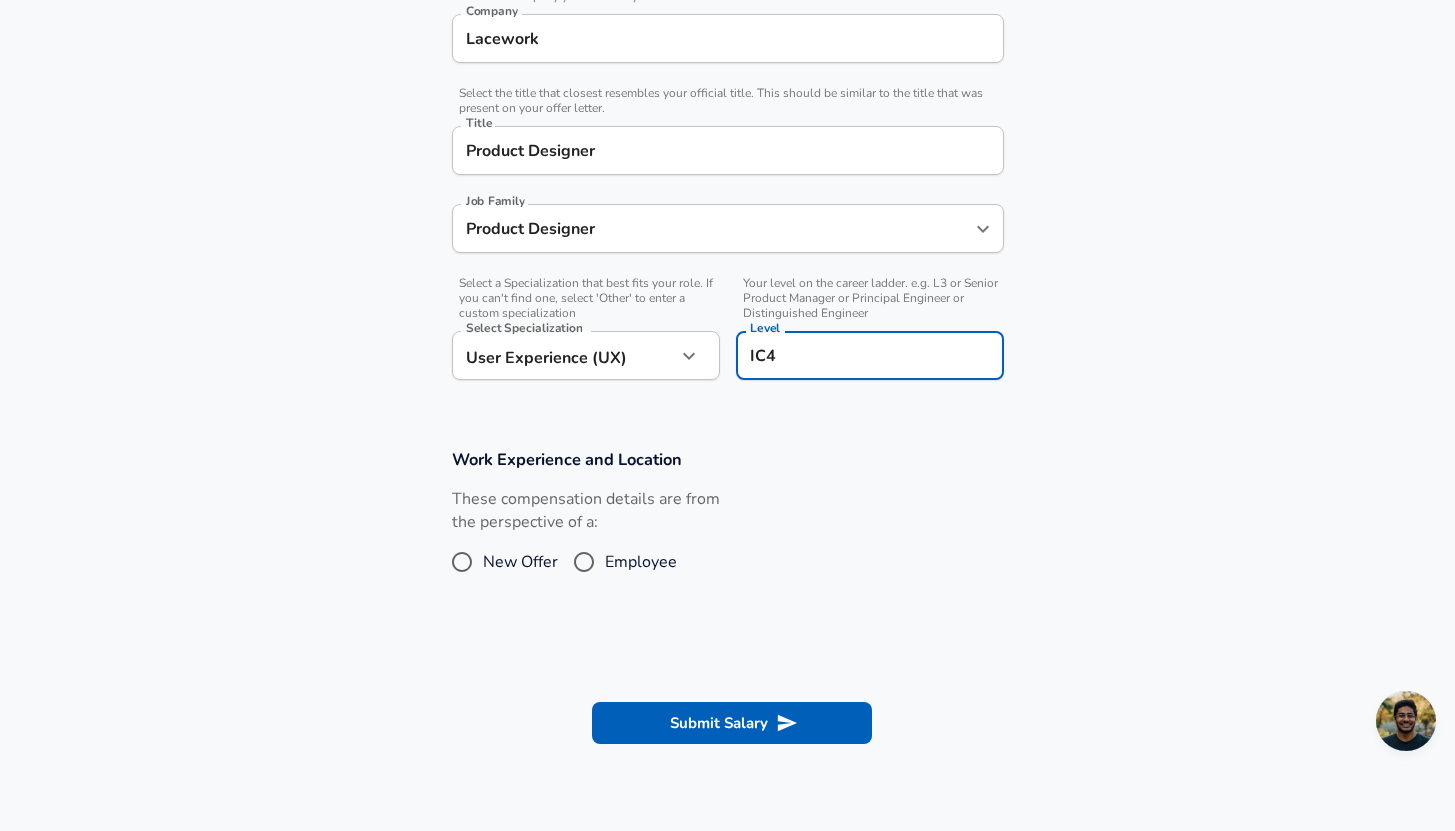 click on "Employee" at bounding box center (584, 562) 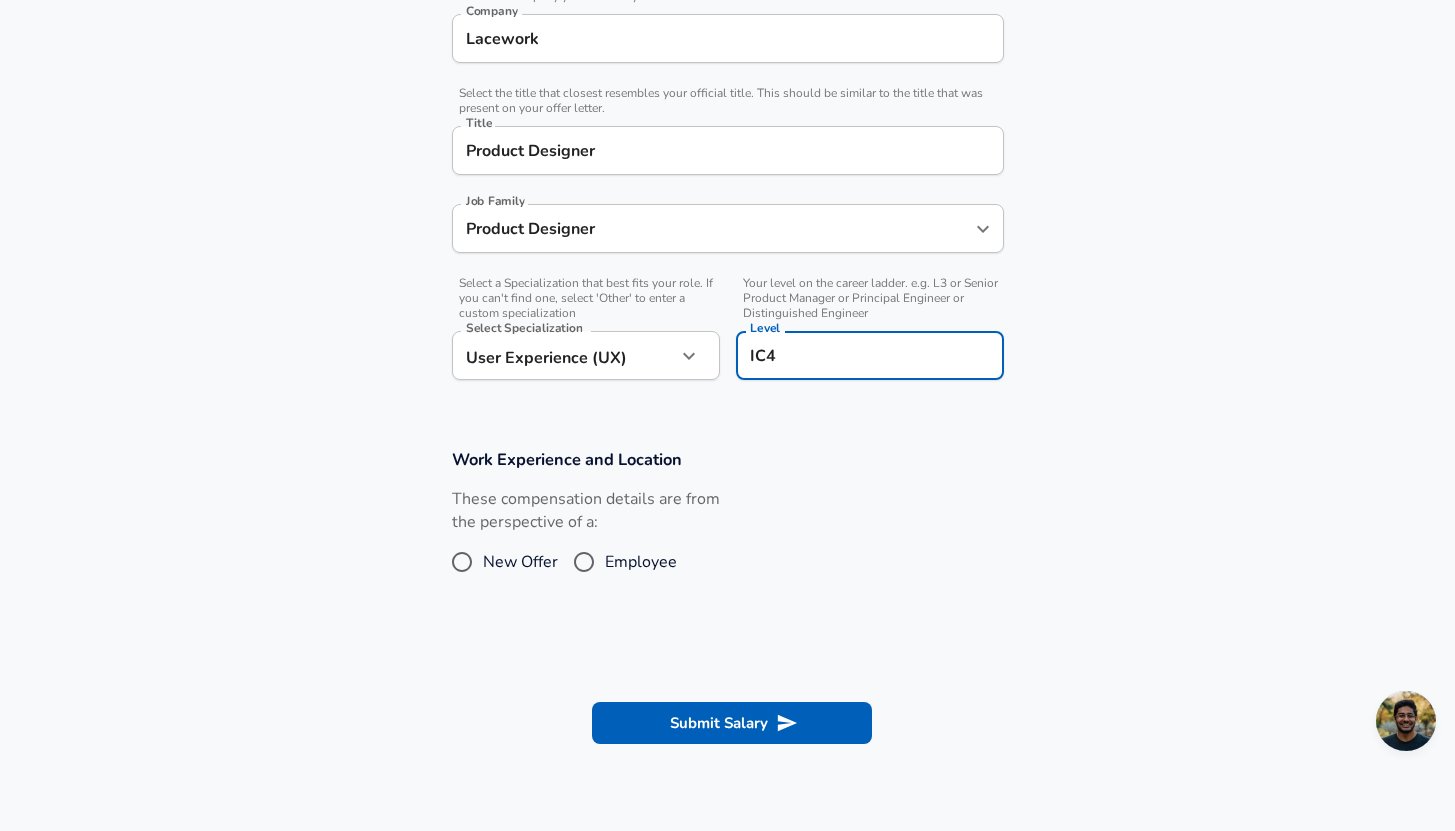 radio on "true" 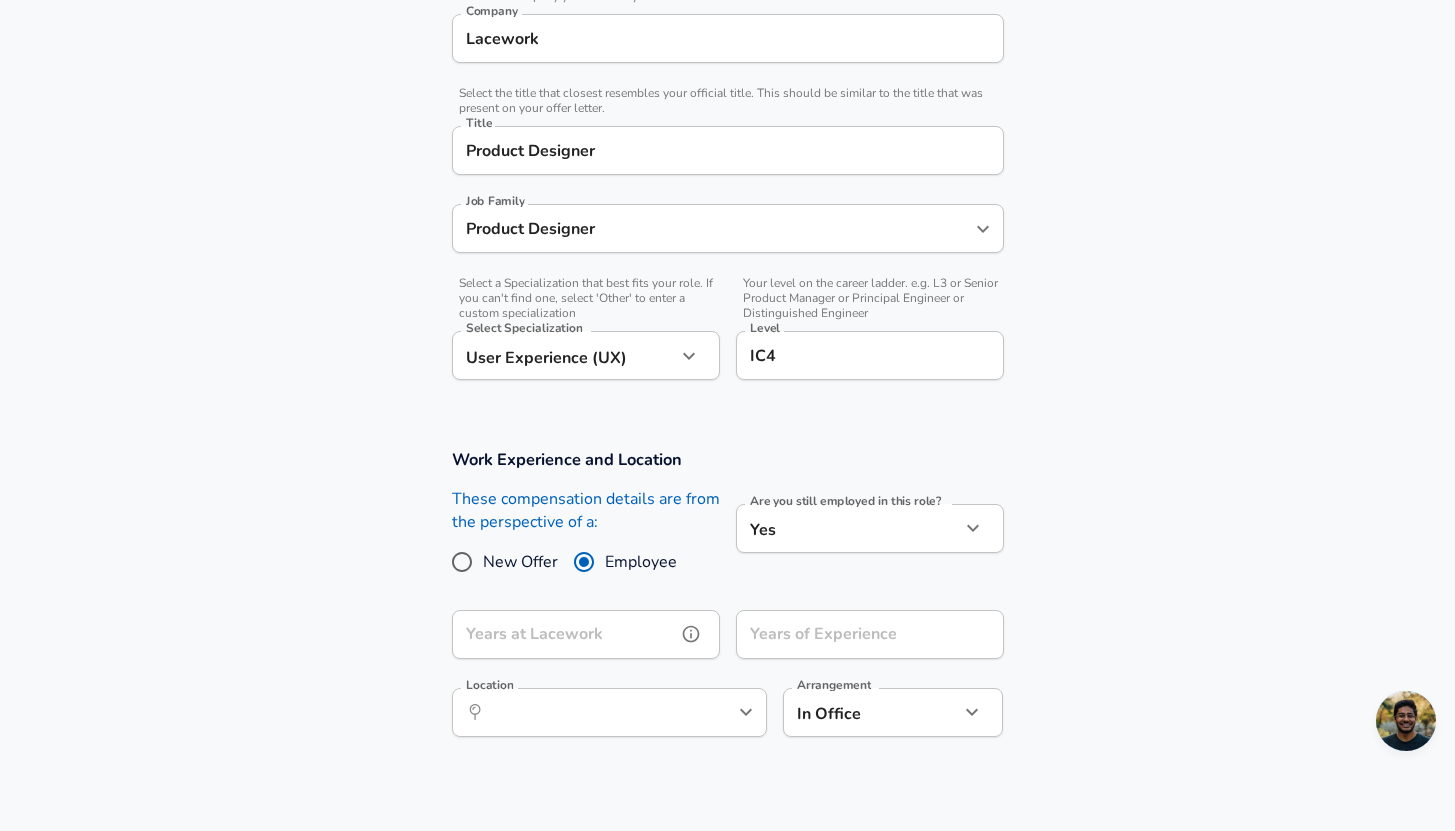 click on "Years at Lacework" at bounding box center (564, 634) 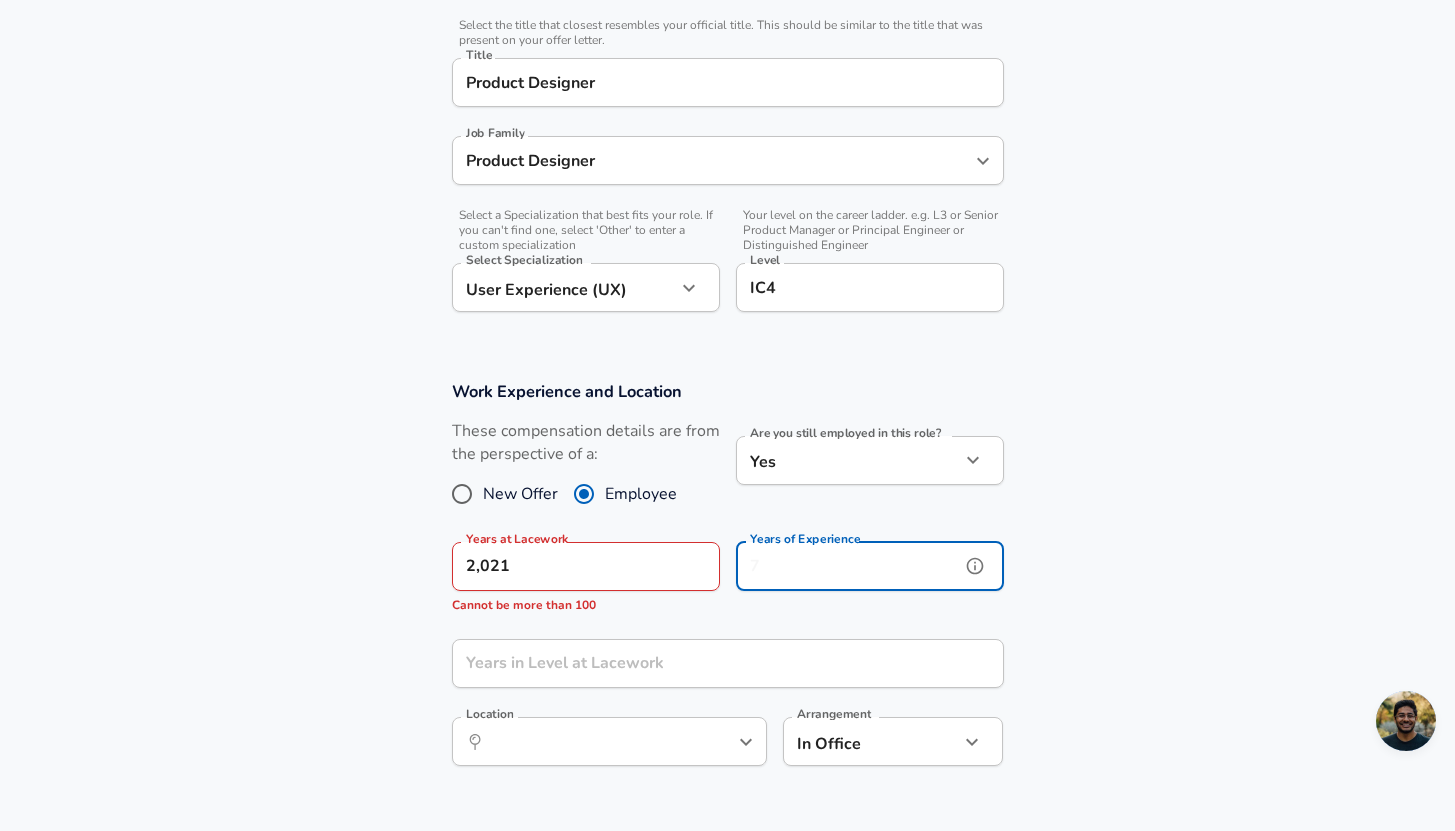 scroll, scrollTop: 509, scrollLeft: 0, axis: vertical 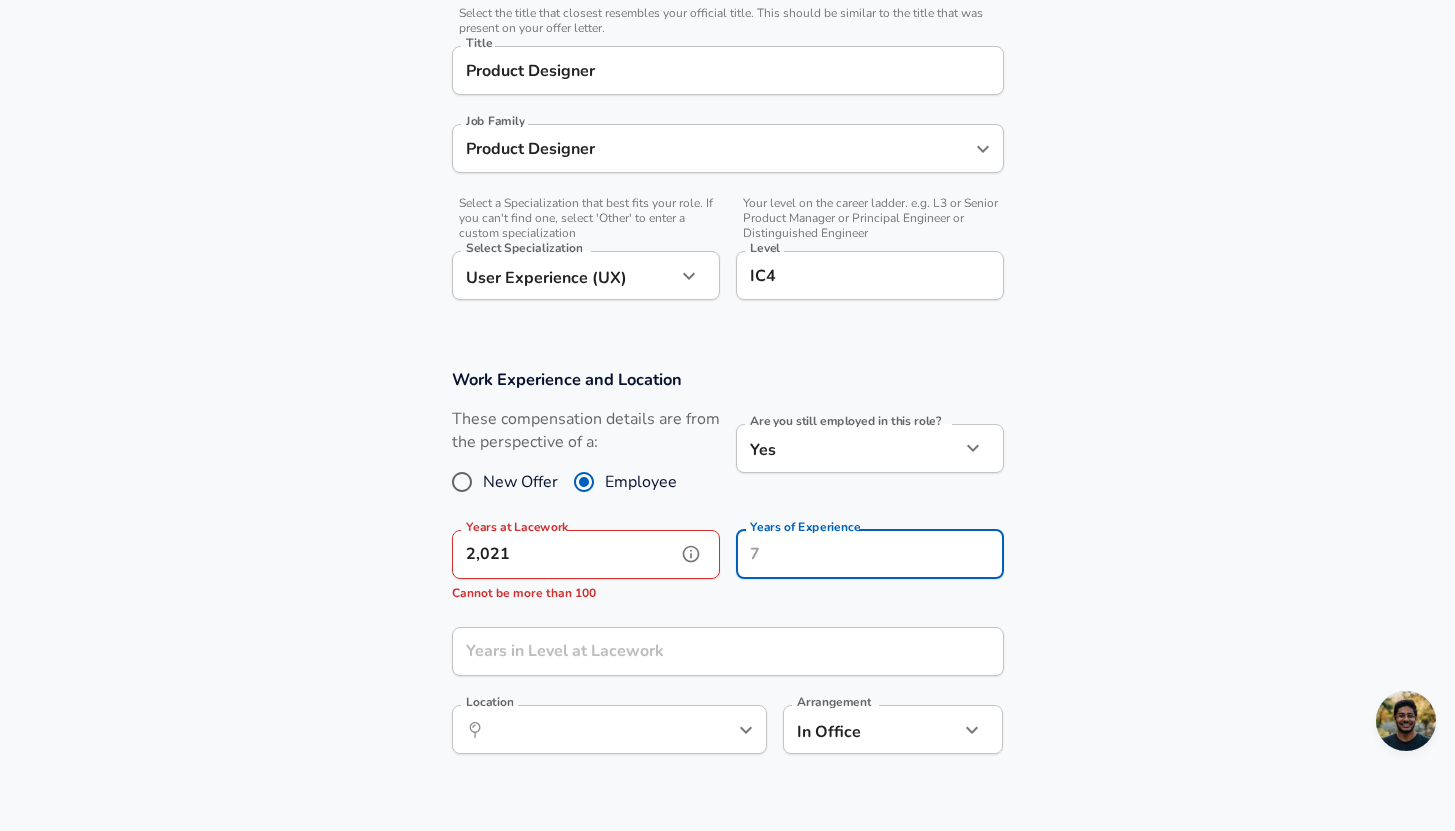 click on "2,021" at bounding box center [564, 554] 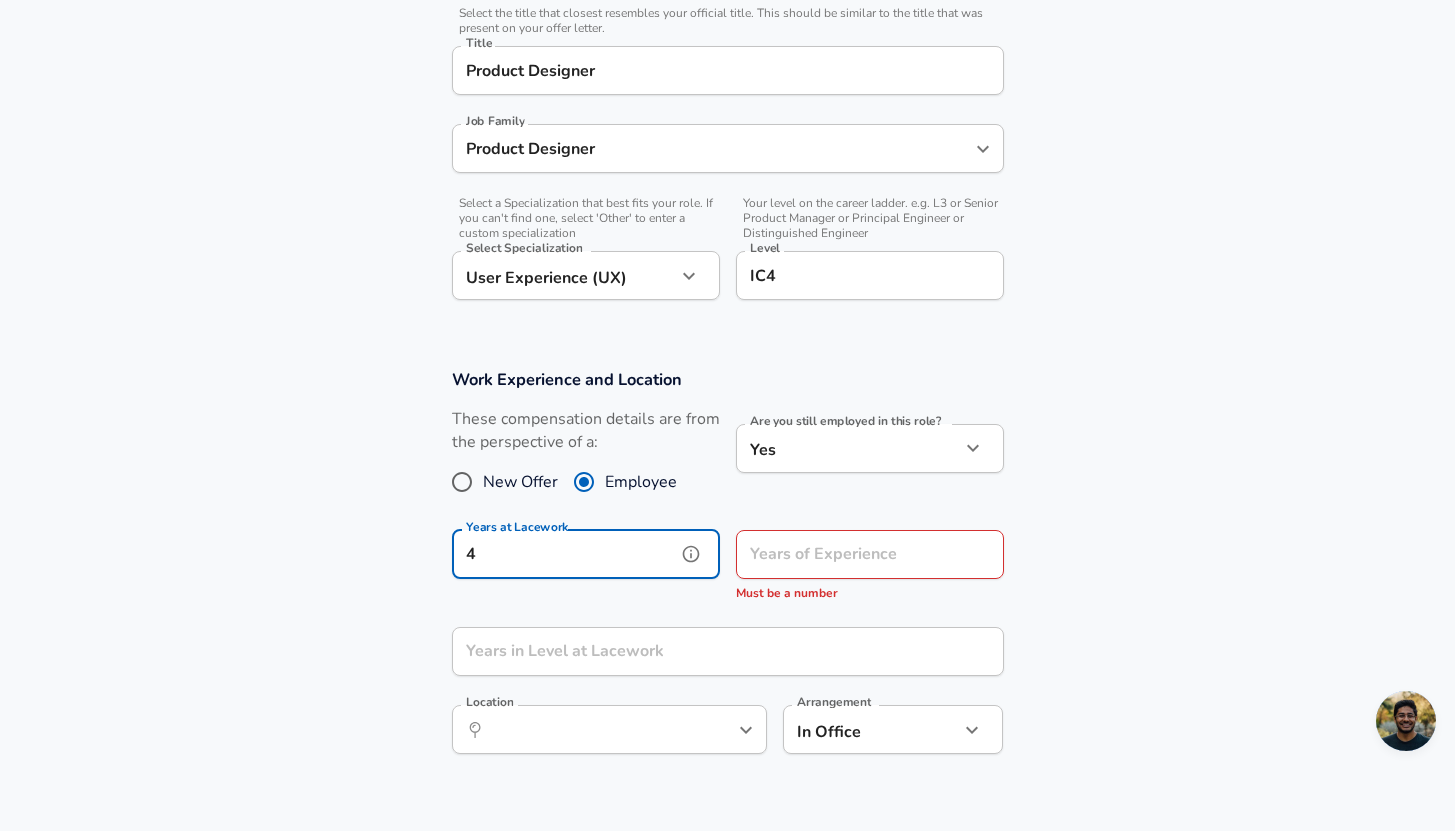 type on "4" 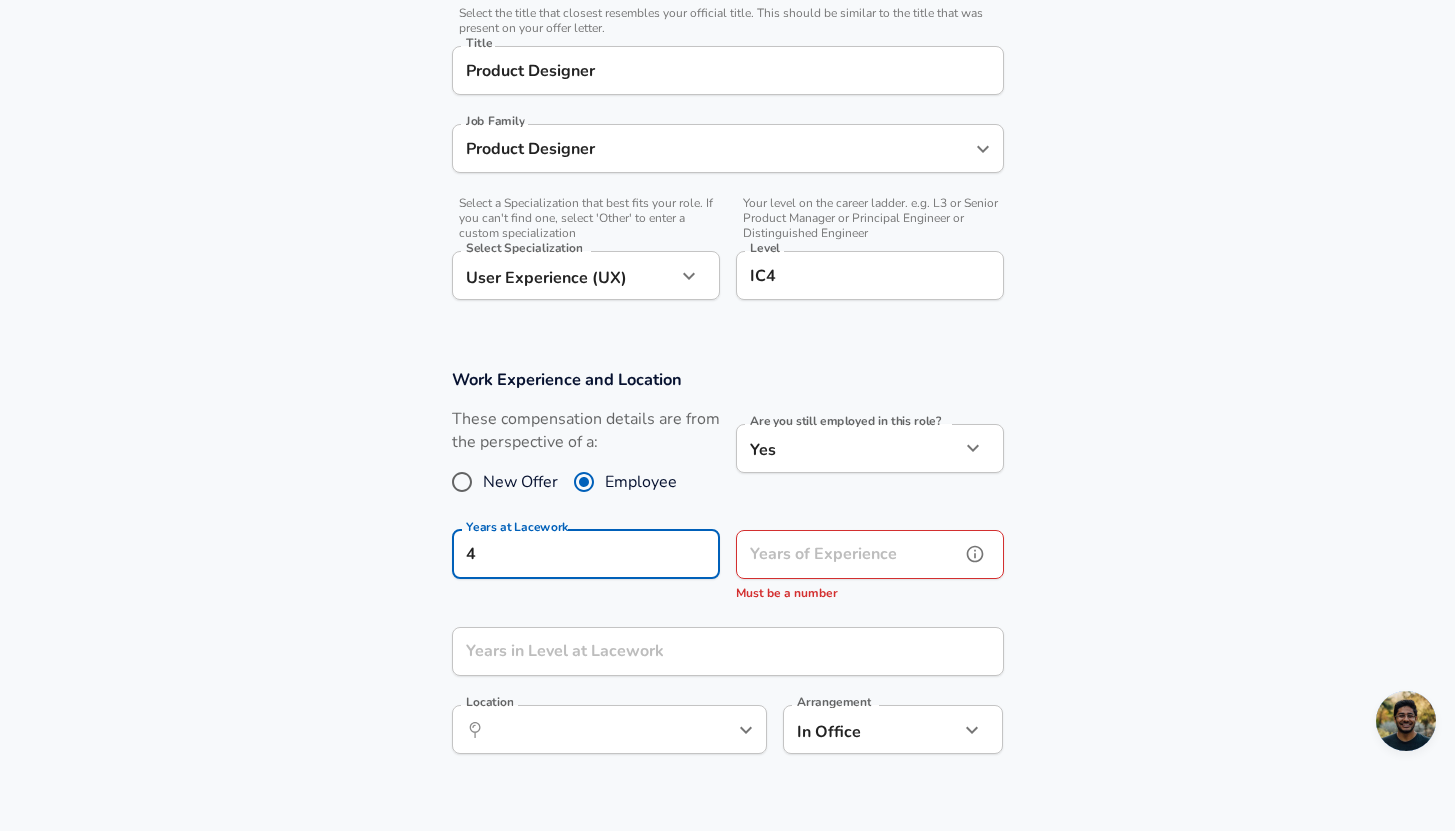 click on "Years of Experience" at bounding box center [848, 554] 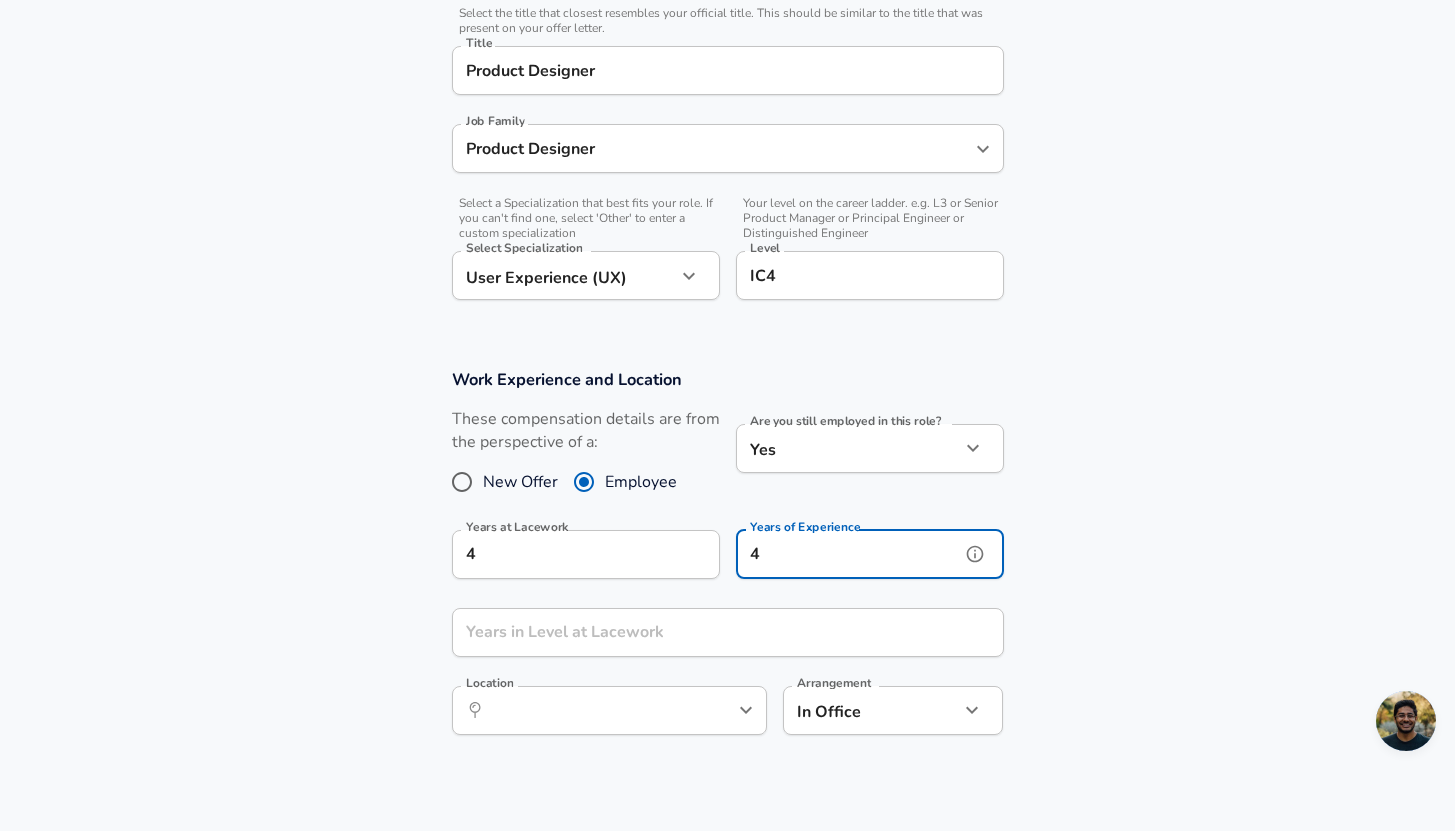 type on "4" 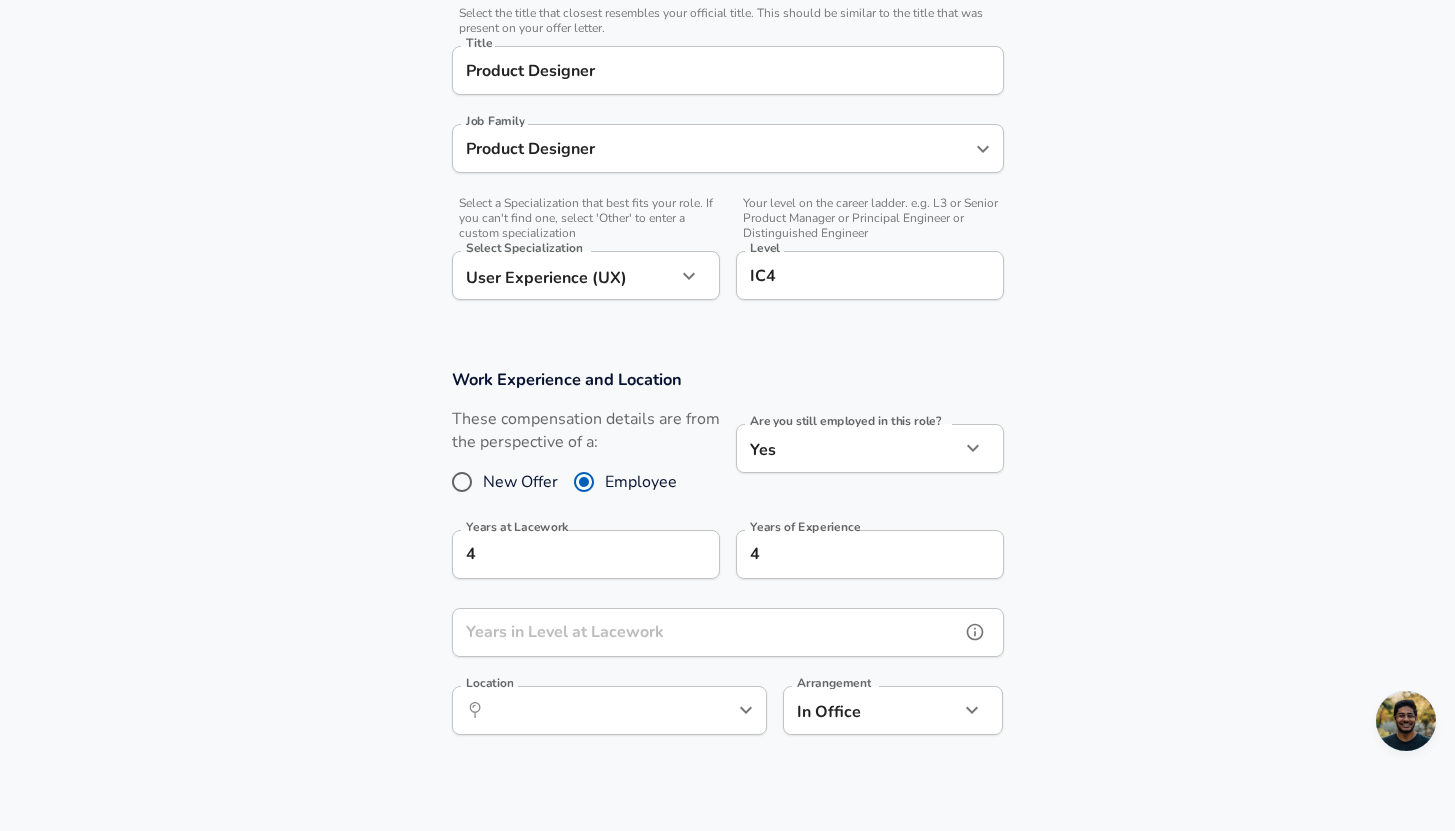 click on "Years in Level at Lacework" at bounding box center [706, 632] 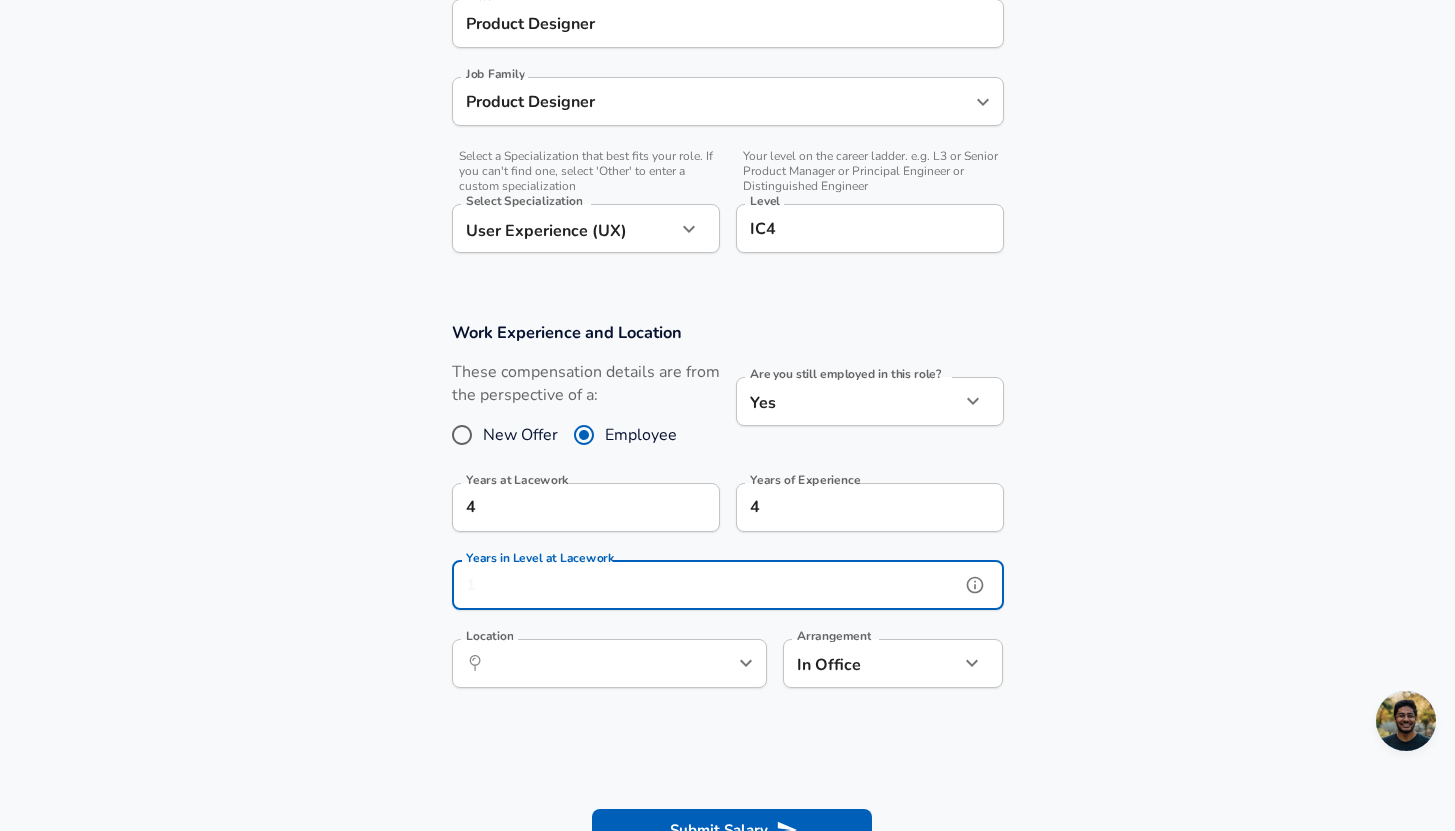 scroll, scrollTop: 584, scrollLeft: 0, axis: vertical 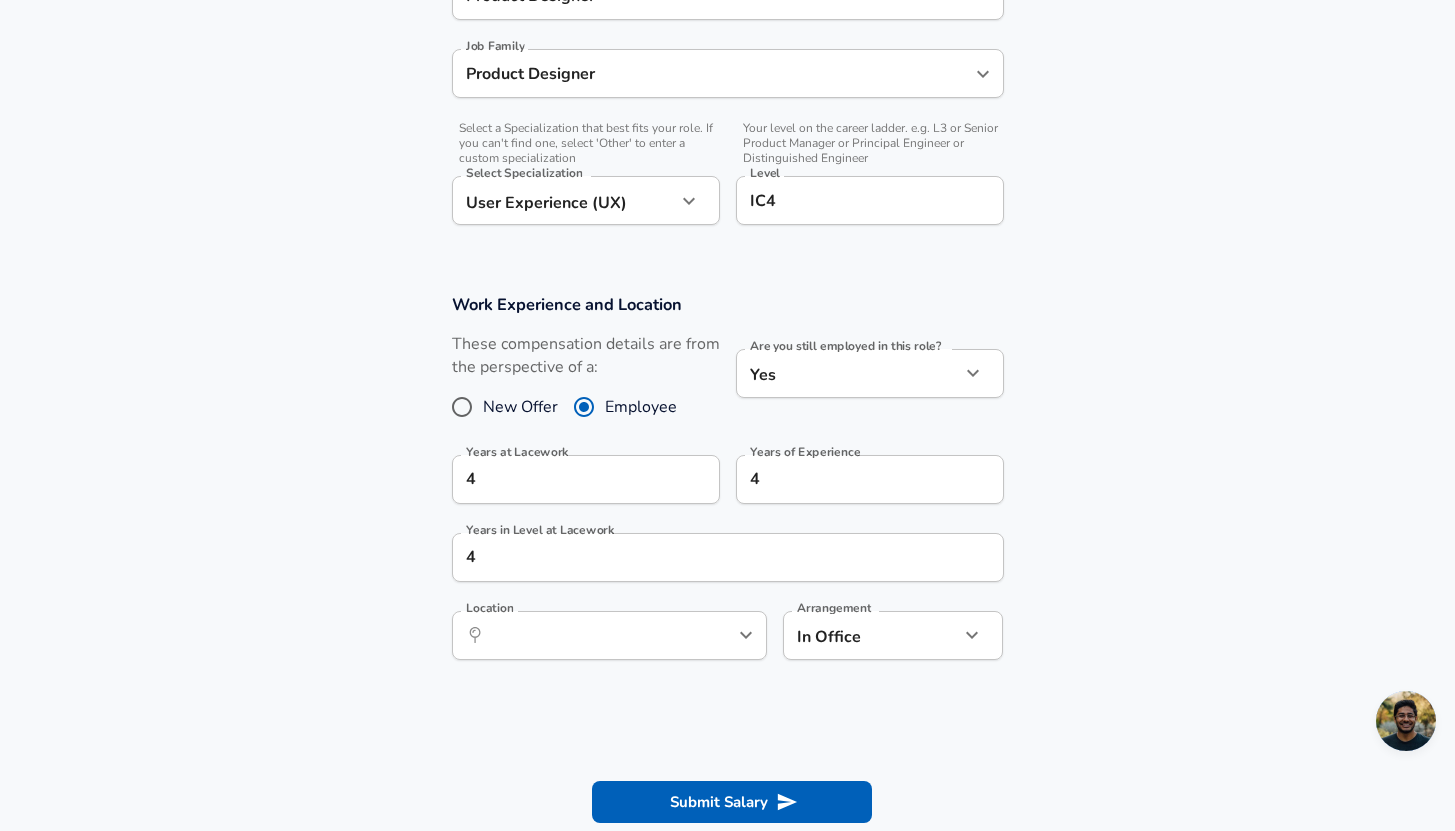click on "Work Experience and Location These compensation details are from the perspective of a: New Offer Employee Are you still employed in this role? Yes yes Are you still employed in this role? Years at Lacework 4 Years at Lacework Years of Experience 4 Years of Experience Years in Level at Lacework 4 Years in Level at Lacework Location ​ Location Arrangement In Office office Arrangement" at bounding box center (727, 487) 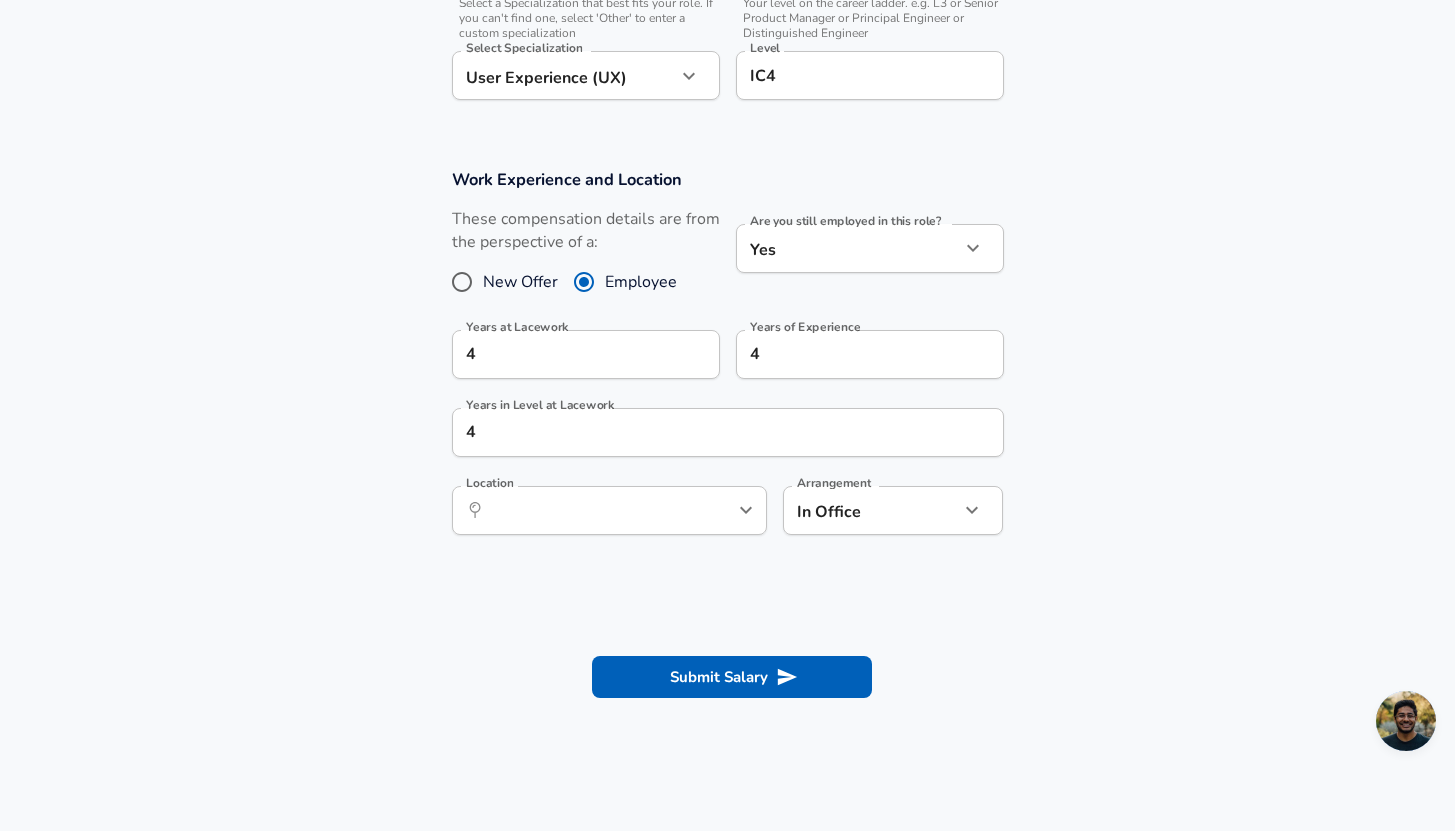 scroll, scrollTop: 724, scrollLeft: 0, axis: vertical 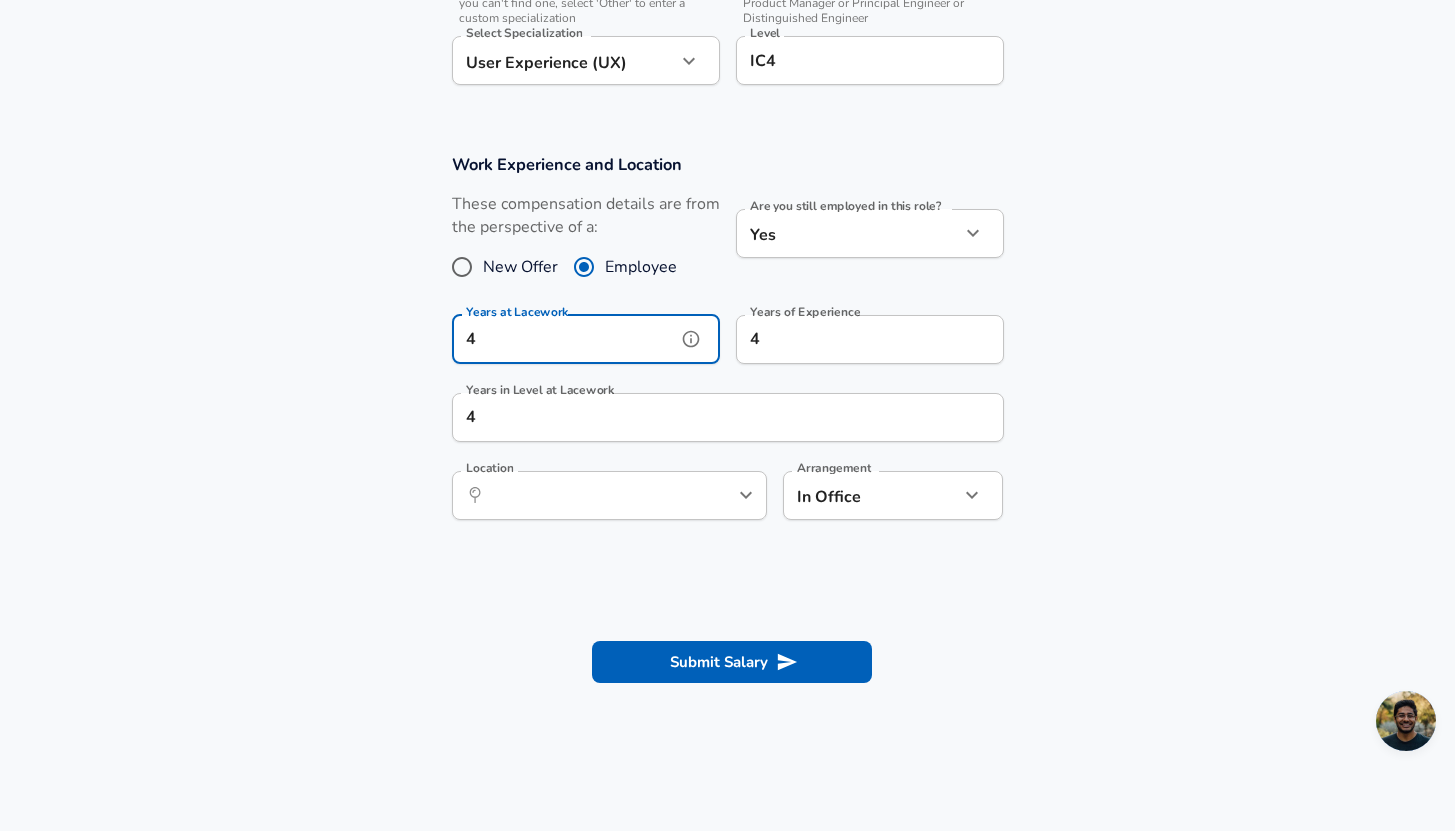 click on "4" at bounding box center (564, 339) 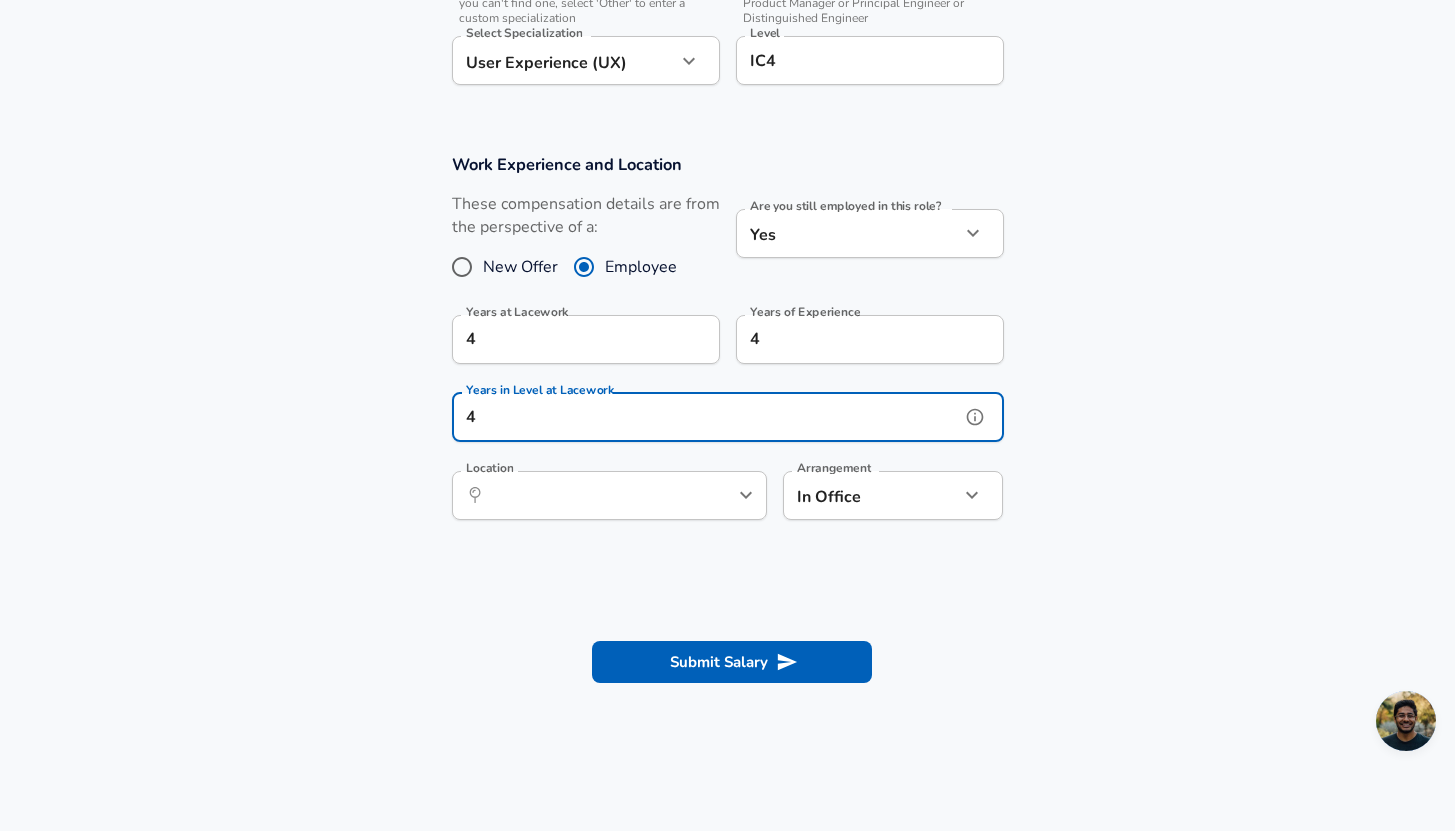 click on "4" at bounding box center (706, 417) 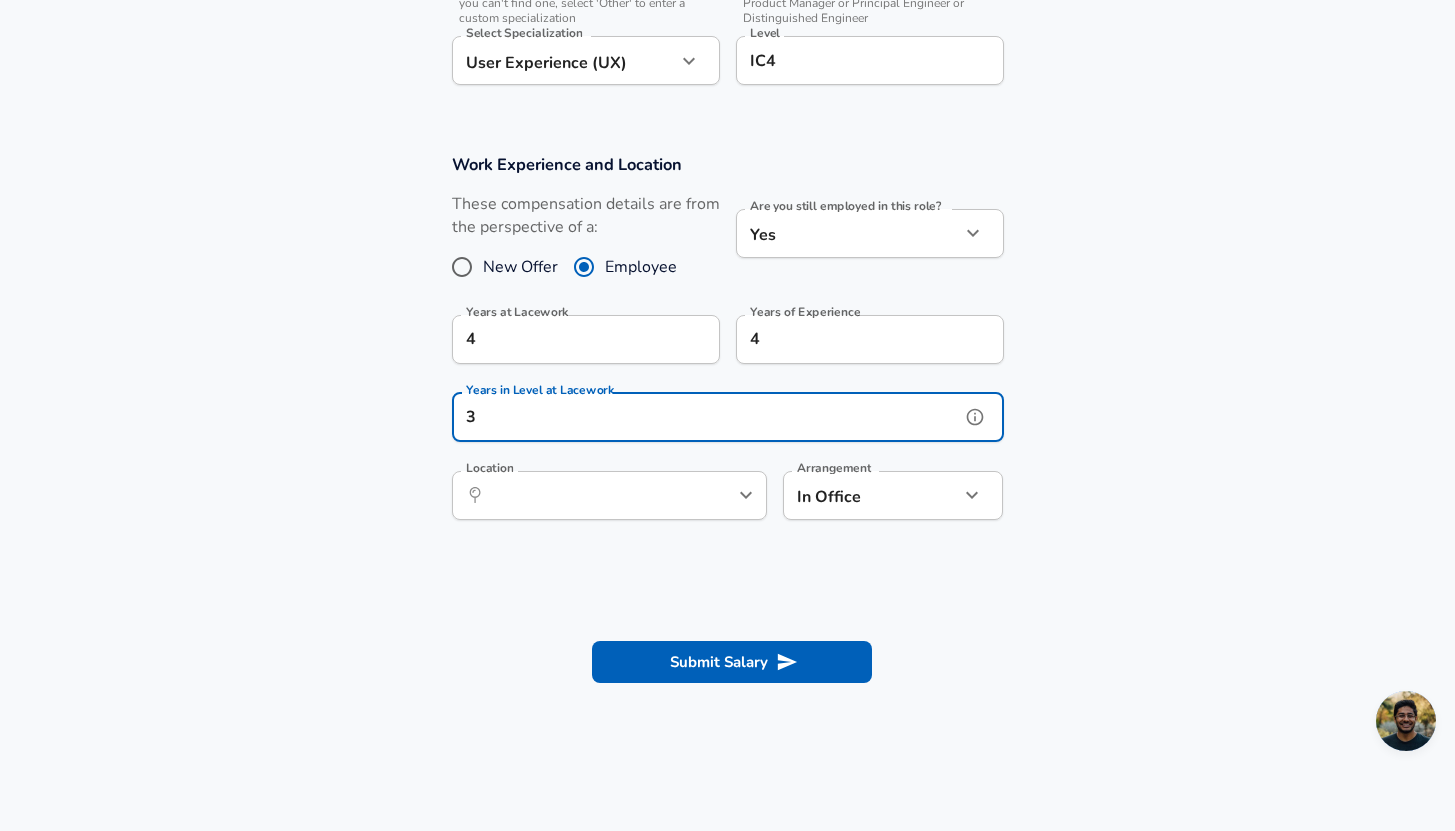 type on "3" 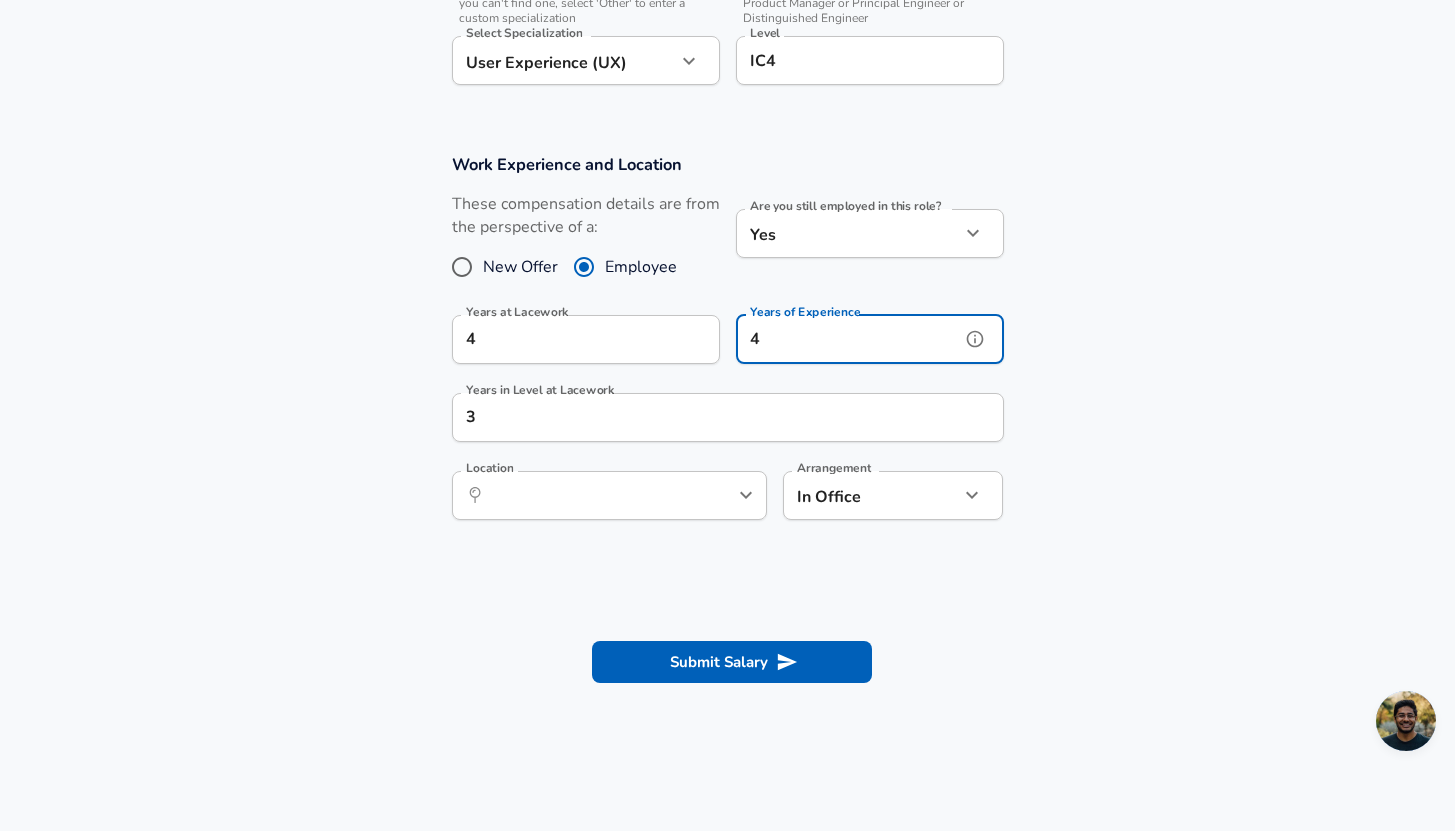 click on "4" at bounding box center (848, 339) 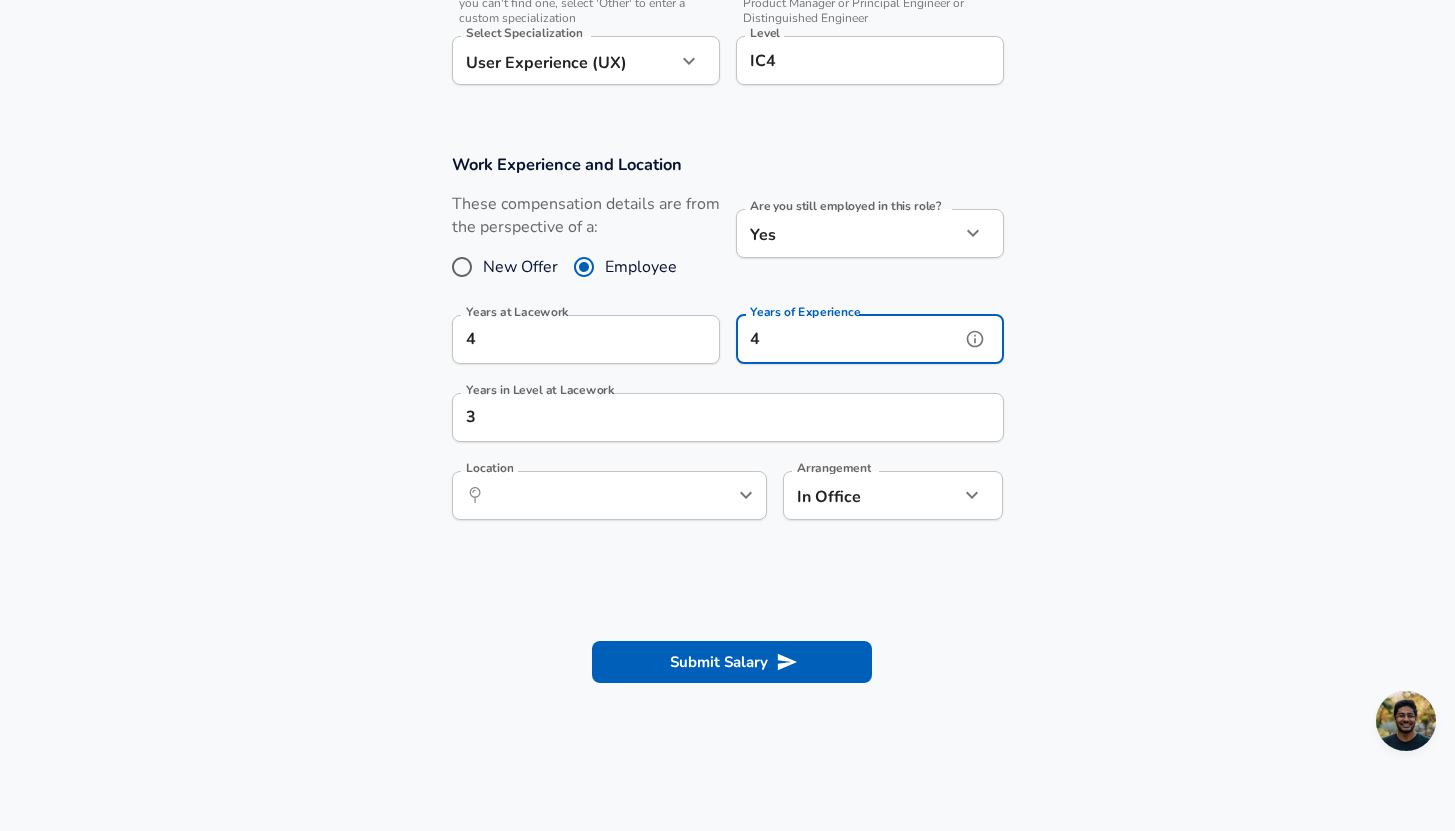 click on "4" at bounding box center [848, 339] 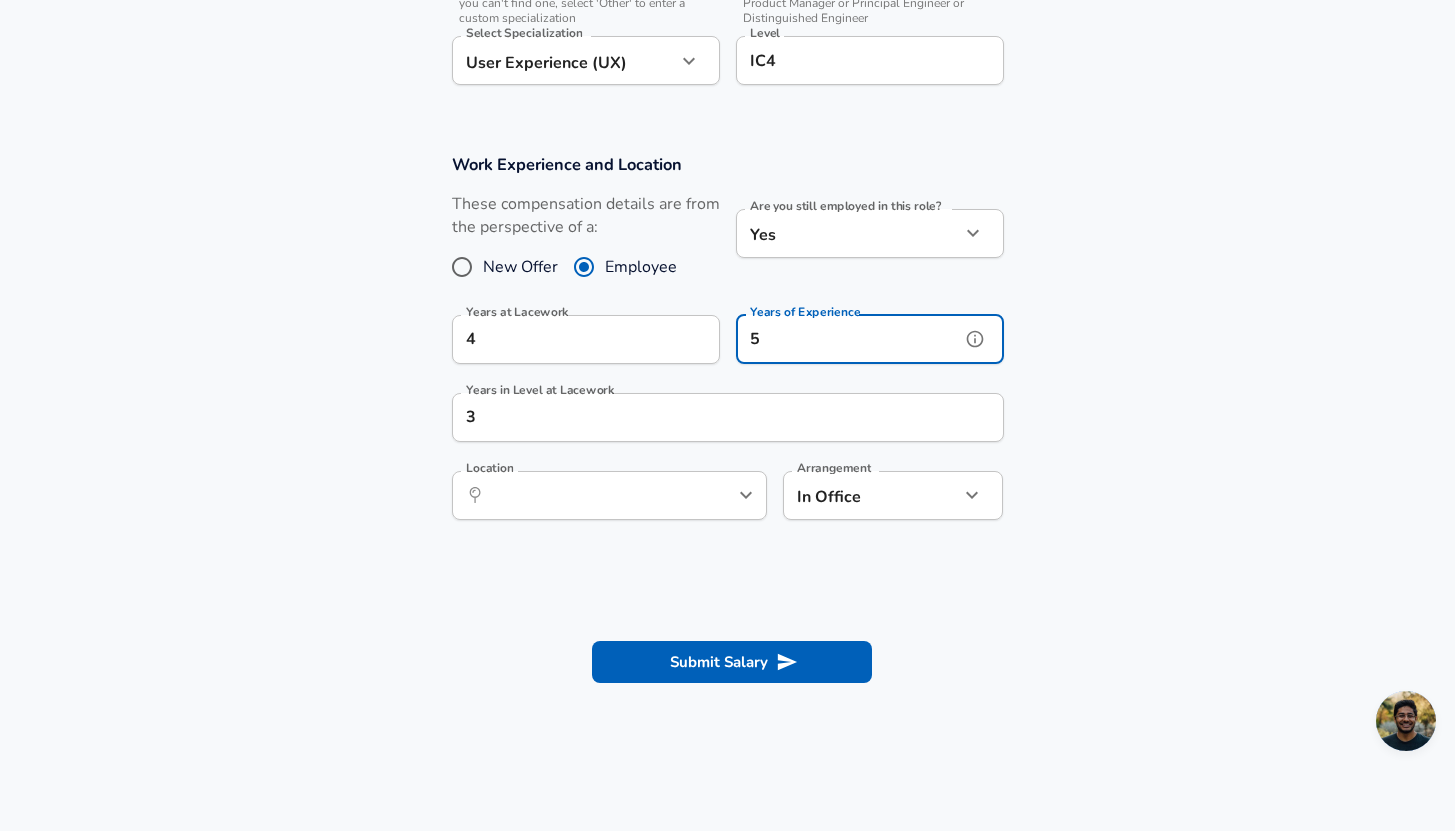type on "5" 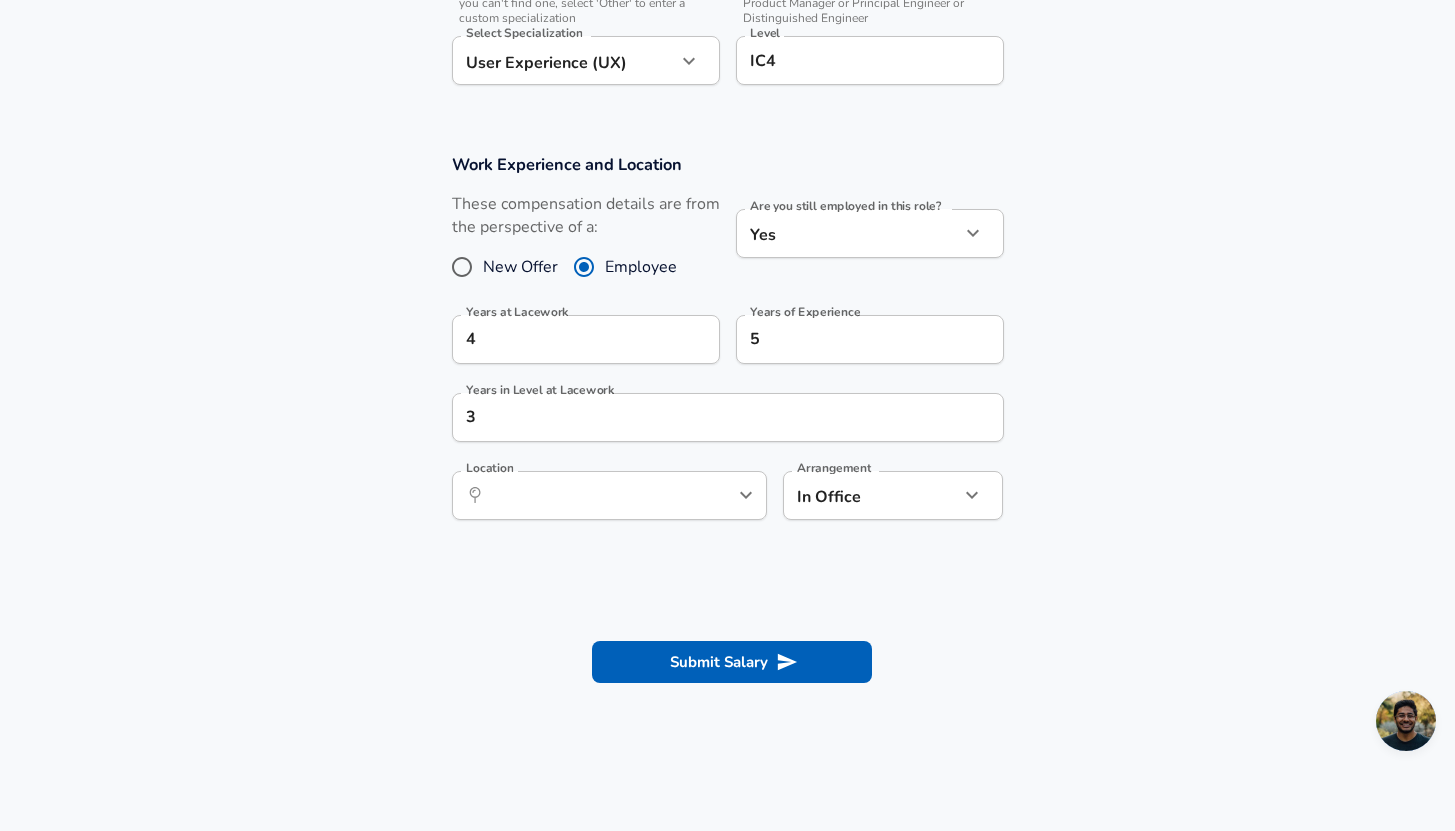 click on "Work Experience and Location These compensation details are from the perspective of a: New Offer Employee Are you still employed in this role? Yes yes Are you still employed in this role? Years at Lacework 4 Years at Lacework Years of Experience 5 Years of Experience Years in Level at Lacework 3 Years in Level at Lacework Location ​ Location Arrangement In Office office Arrangement" at bounding box center (727, 347) 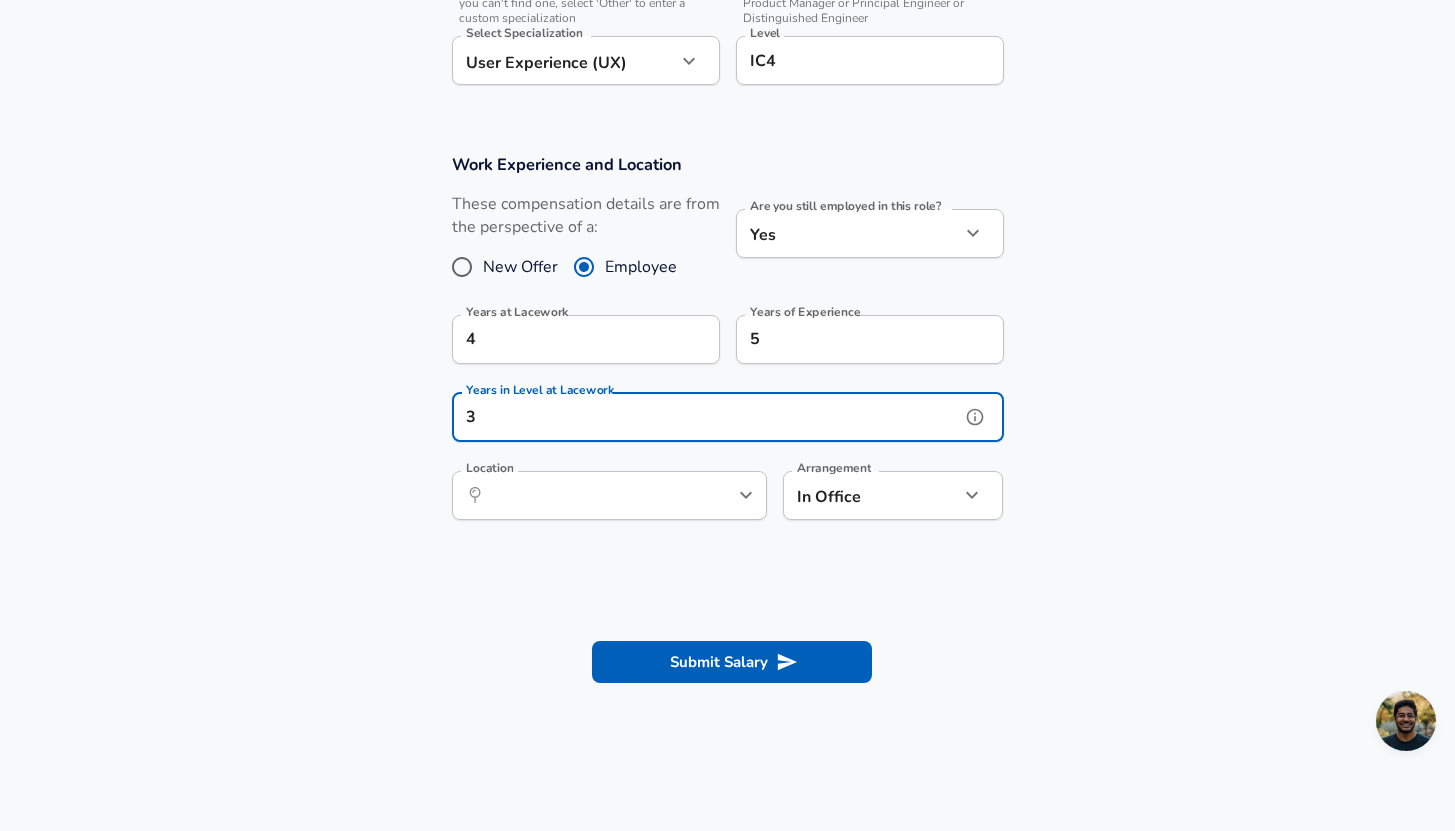 click on "3" at bounding box center [706, 417] 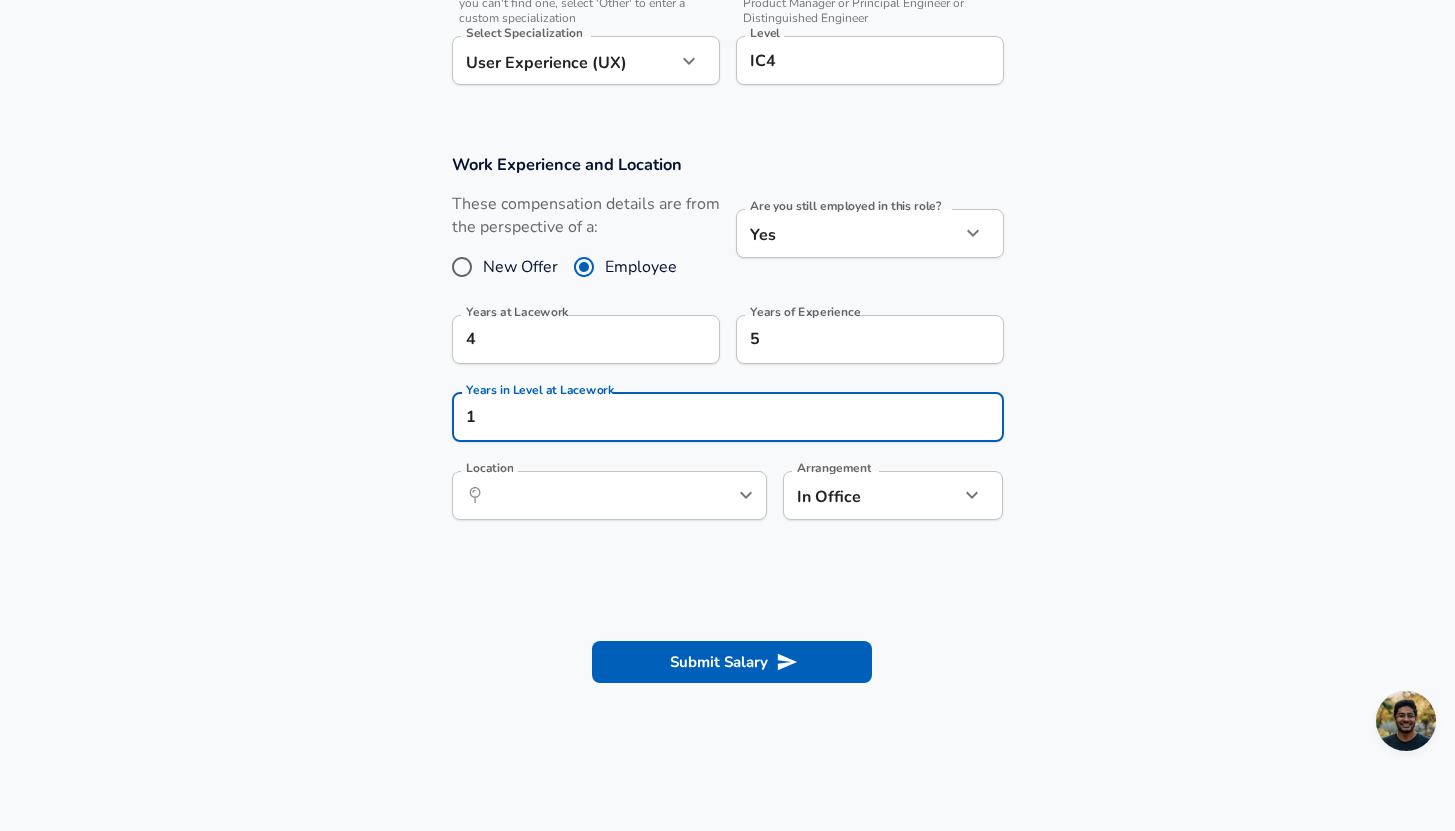 click on "Work Experience and Location These compensation details are from the perspective of a: New Offer Employee Are you still employed in this role? Yes yes Are you still employed in this role? Years at Lacework 4 Years at Lacework Years of Experience 5 Years of Experience Years in Level at Lacework 1 Years in Level at Lacework Location ​ Location Arrangement In Office office Arrangement" at bounding box center [727, 347] 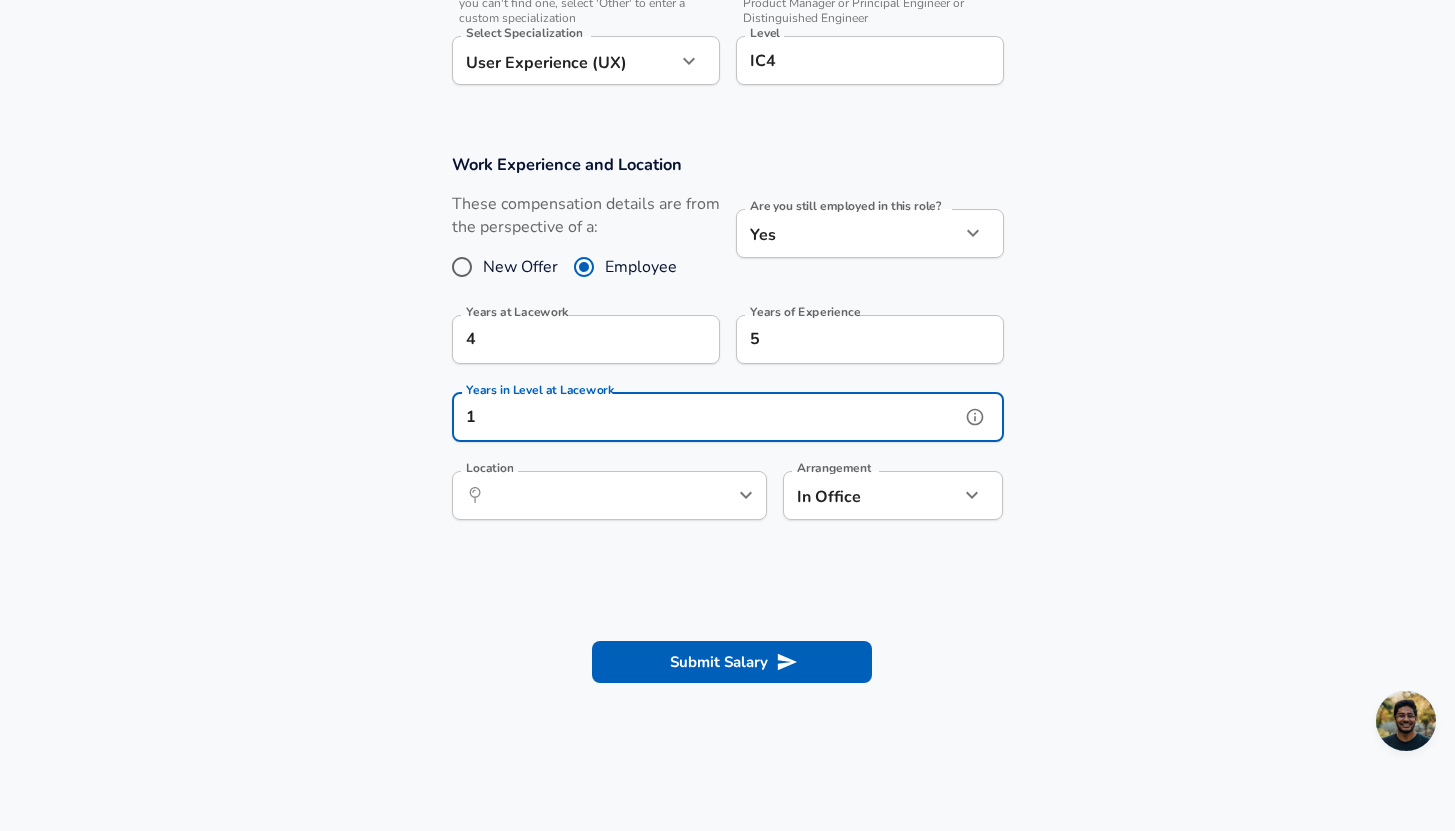 click on "1" at bounding box center [706, 417] 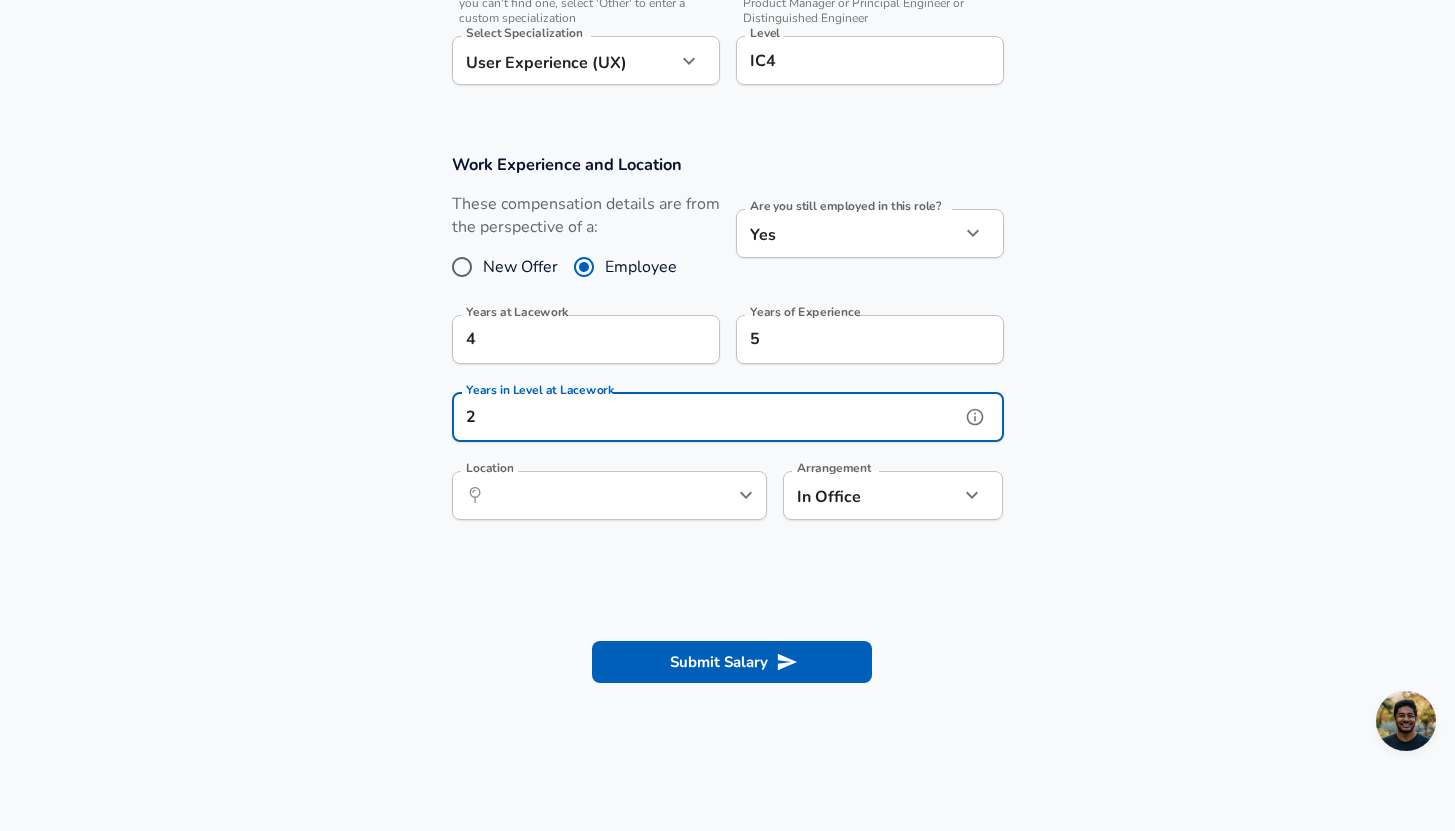 type on "2" 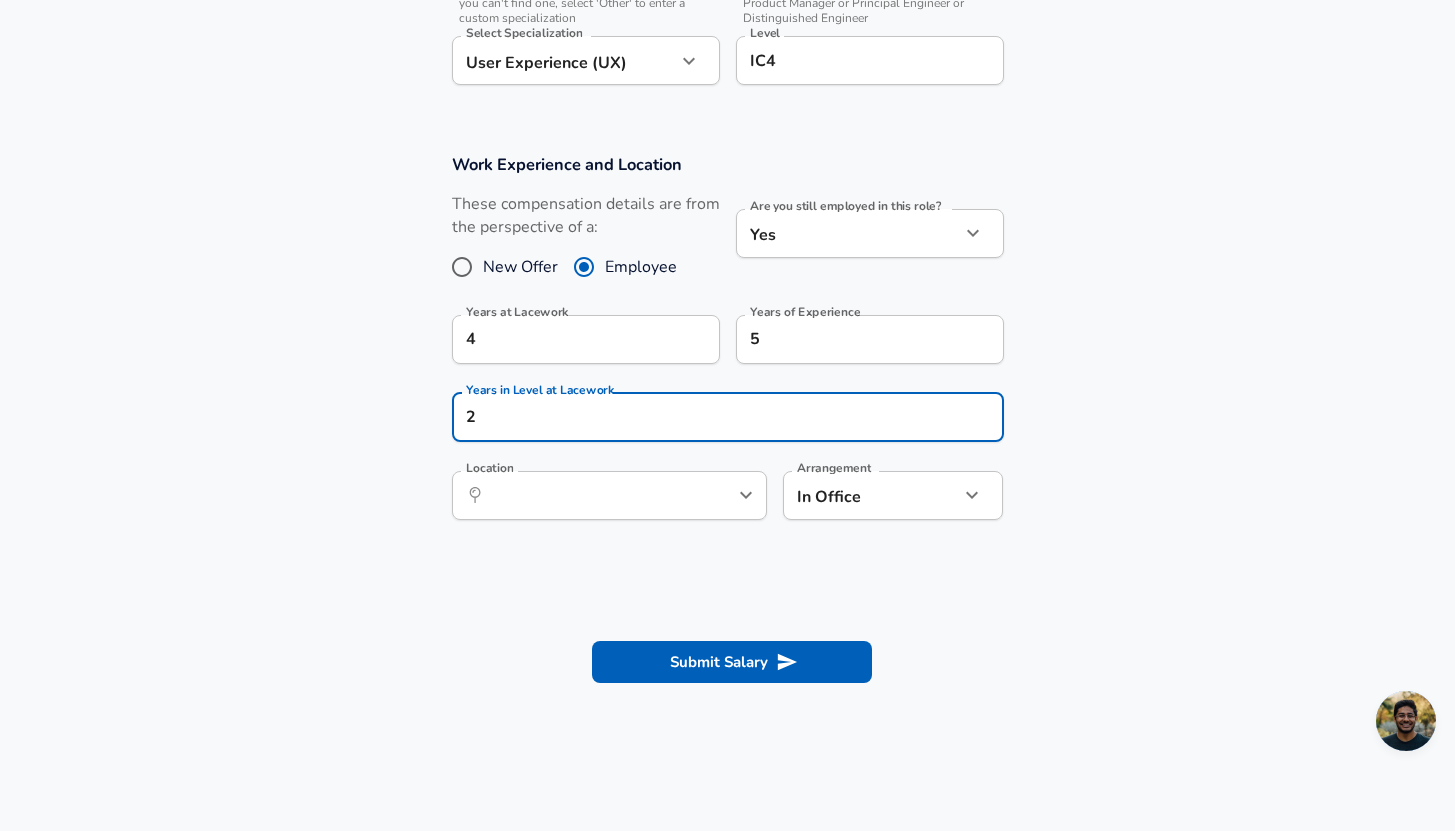 click on "Work Experience and Location These compensation details are from the perspective of a: New Offer Employee Are you still employed in this role? Yes yes Are you still employed in this role? Years at Lacework 4 Years at Lacework Years of Experience 5 Years of Experience Years in Level at Lacework 2 Years in Level at Lacework Location ​ Location Arrangement In Office office Arrangement" at bounding box center (727, 347) 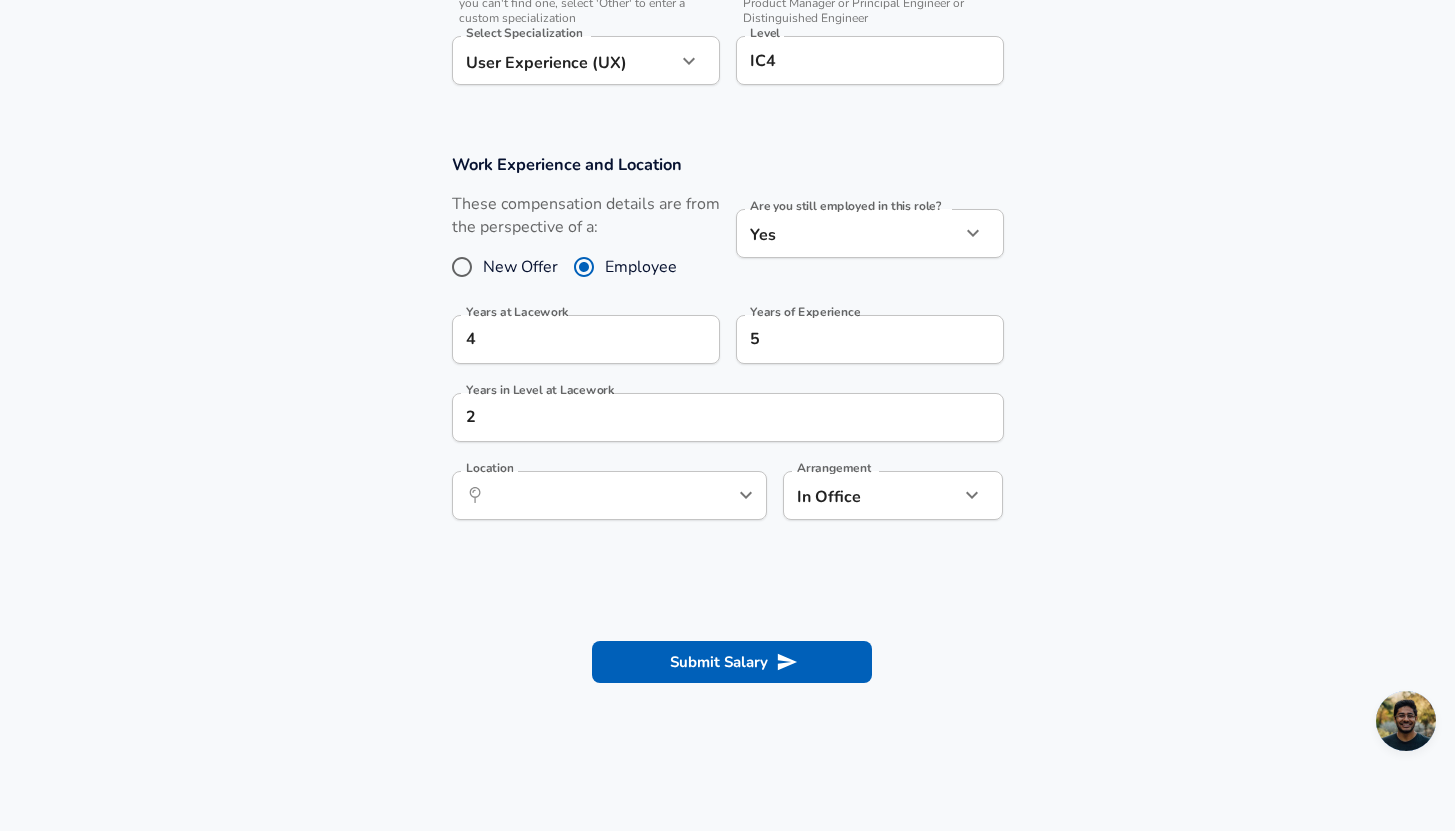 click on "Arrangement In Office office Arrangement" at bounding box center [885, 494] 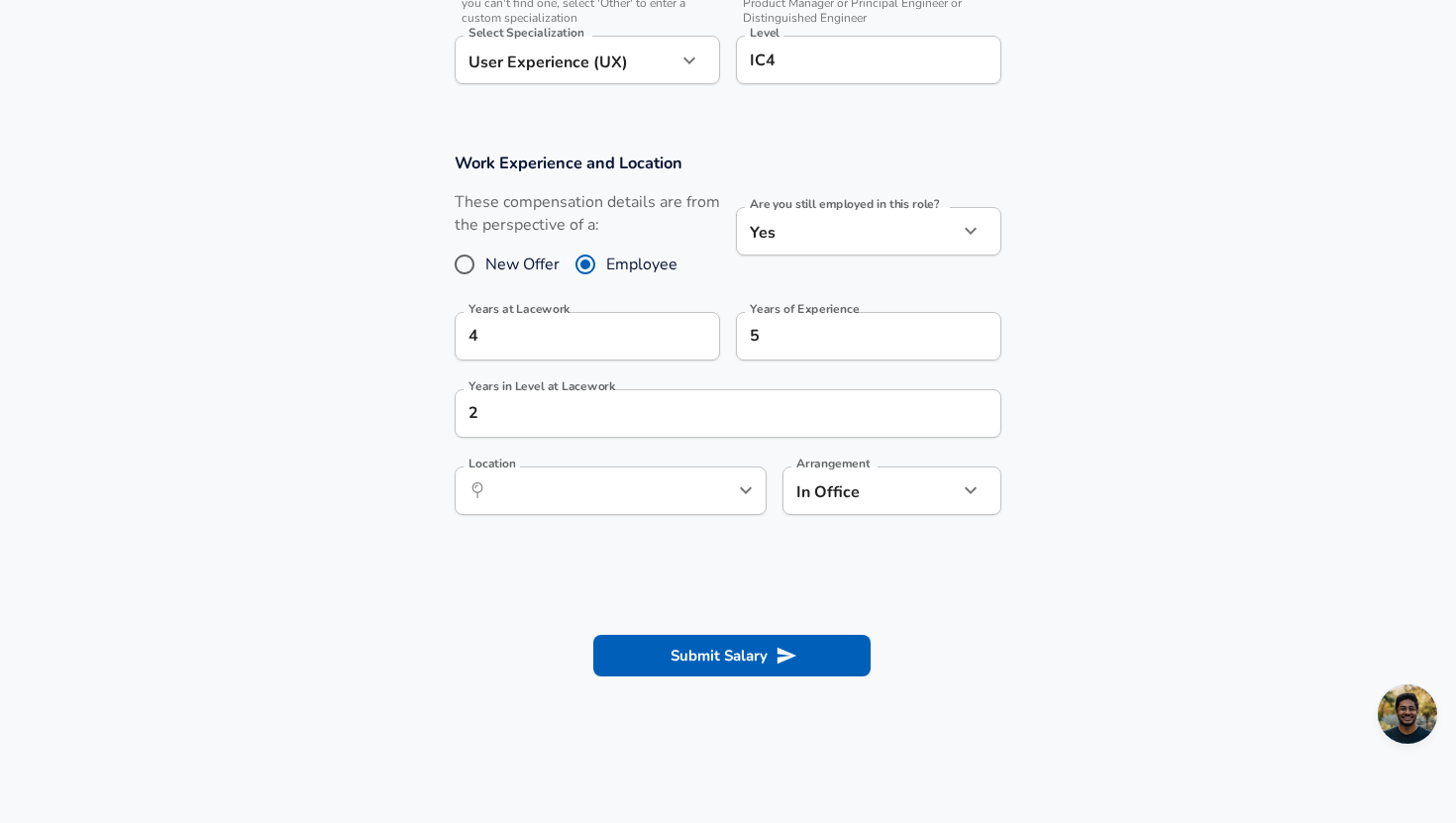 click on "Restart Add Your Salary Upload your offer letter   to verify your submission Enhance Privacy and Anonymity No Automatically hides specific fields until there are enough submissions to safely display the full details.   More Details Based on your submission and the data points that we have already collected, we will automatically hide and anonymize specific fields if there aren't enough data points to remain sufficiently anonymous. Company & Title Information   Enter the company you received your offer from Company Lacework Company   Select the title that closest resembles your official title. This should be similar to the title that was present on your offer letter. Title Product Designer Title Job Family Product Designer Job Family   Select a Specialization that best fits your role. If you can't find one, select 'Other' to enter a custom specialization Select Specialization User Experience (UX) User Experience (UX) Select Specialization   Level IC4 Level Work Experience and Location New Offer Employee Yes 4" at bounding box center [728, -306] 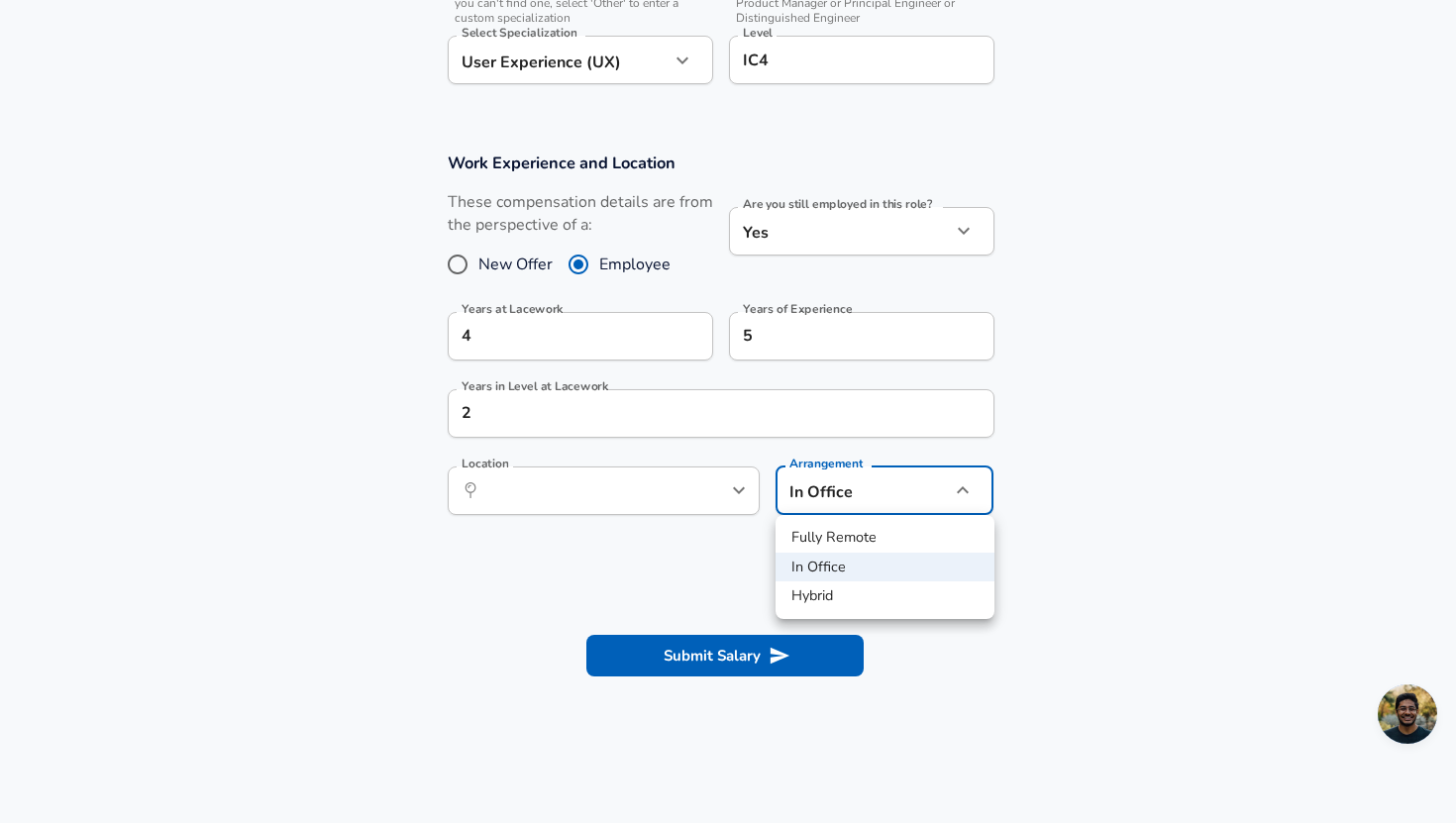 click on "Fully Remote" at bounding box center (884, 538) 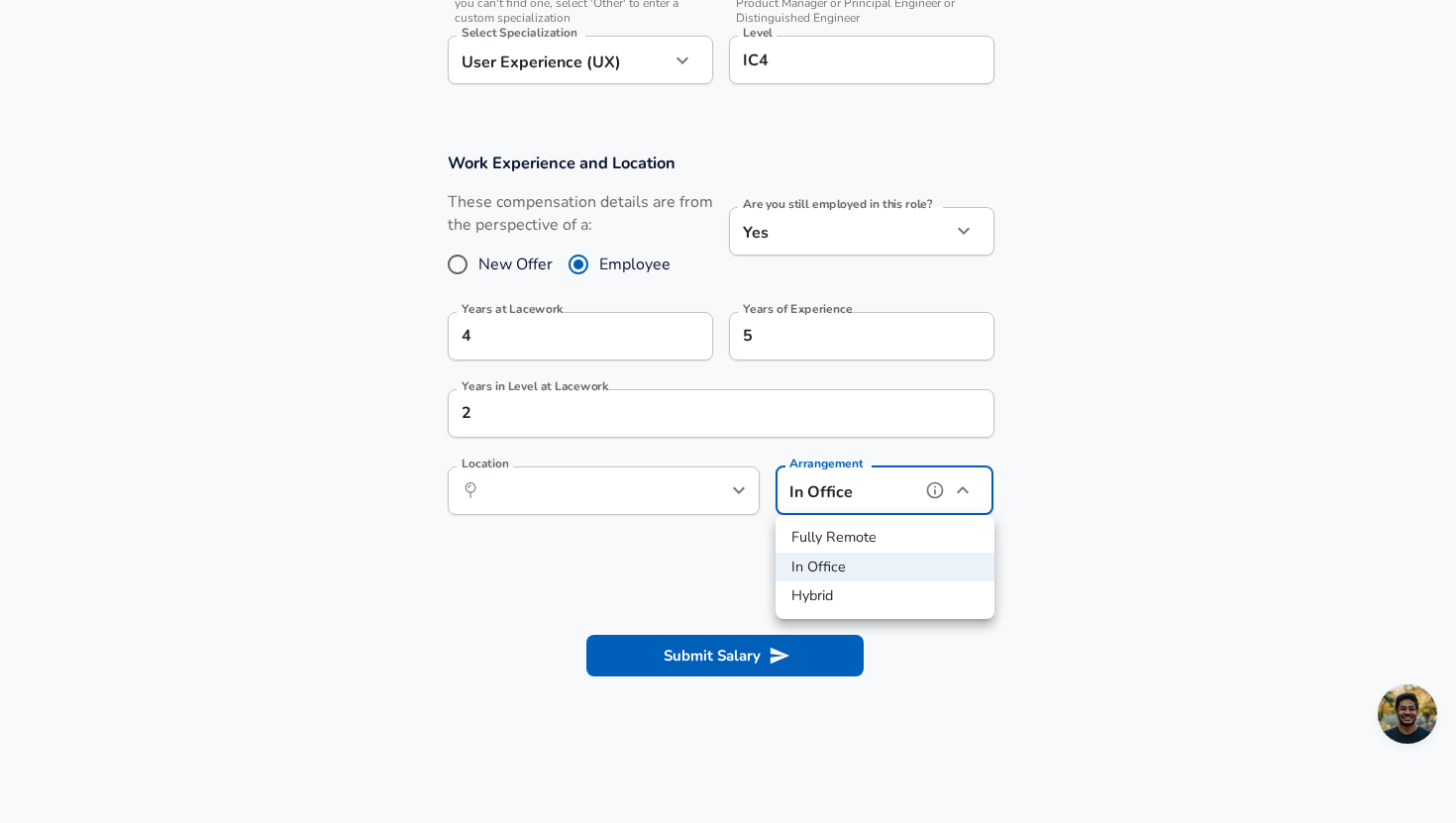 type on "remote" 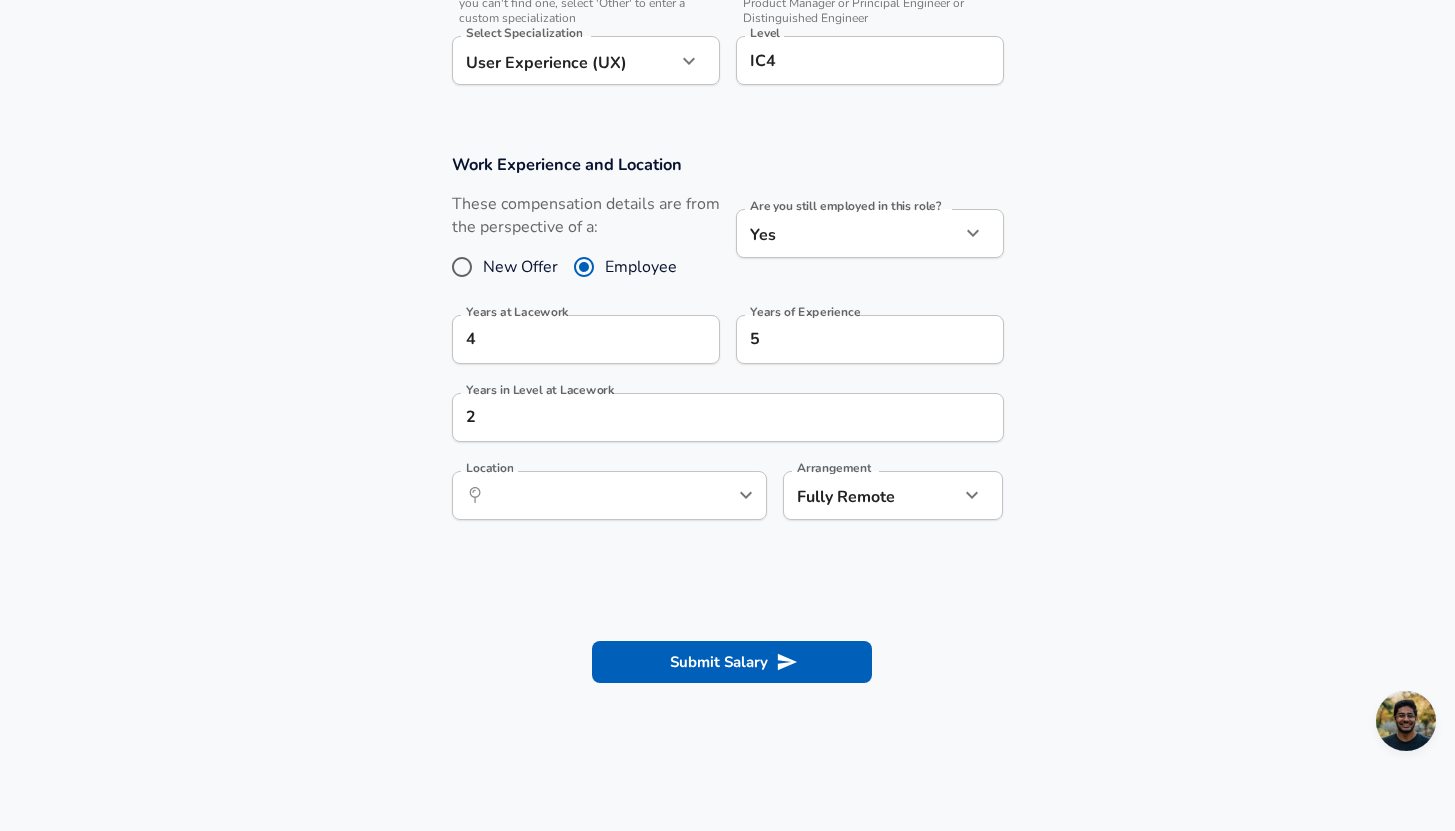 click at bounding box center [727, 584] 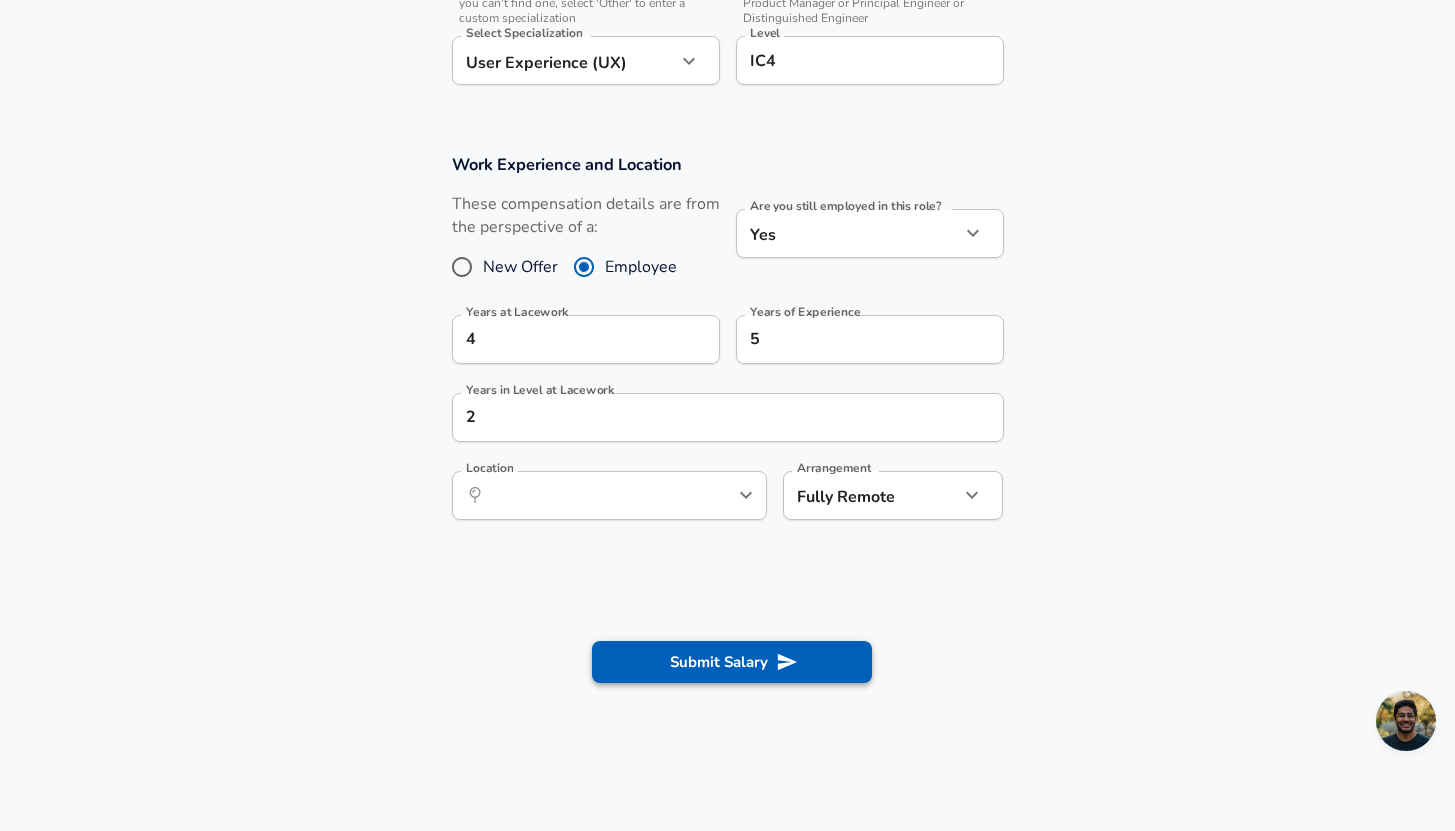 click on "Submit Salary" at bounding box center (732, 662) 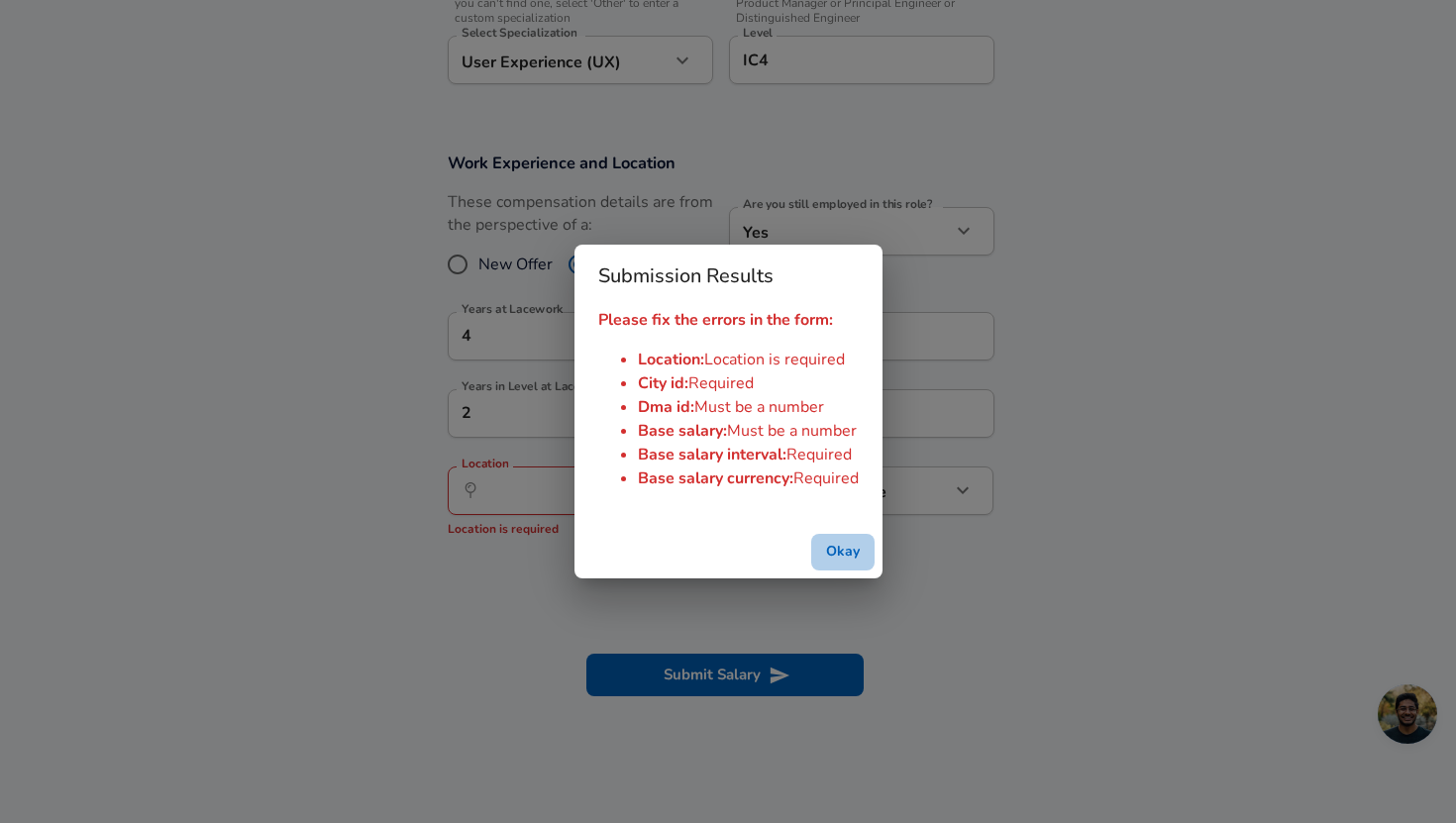 click on "Okay" at bounding box center [843, 552] 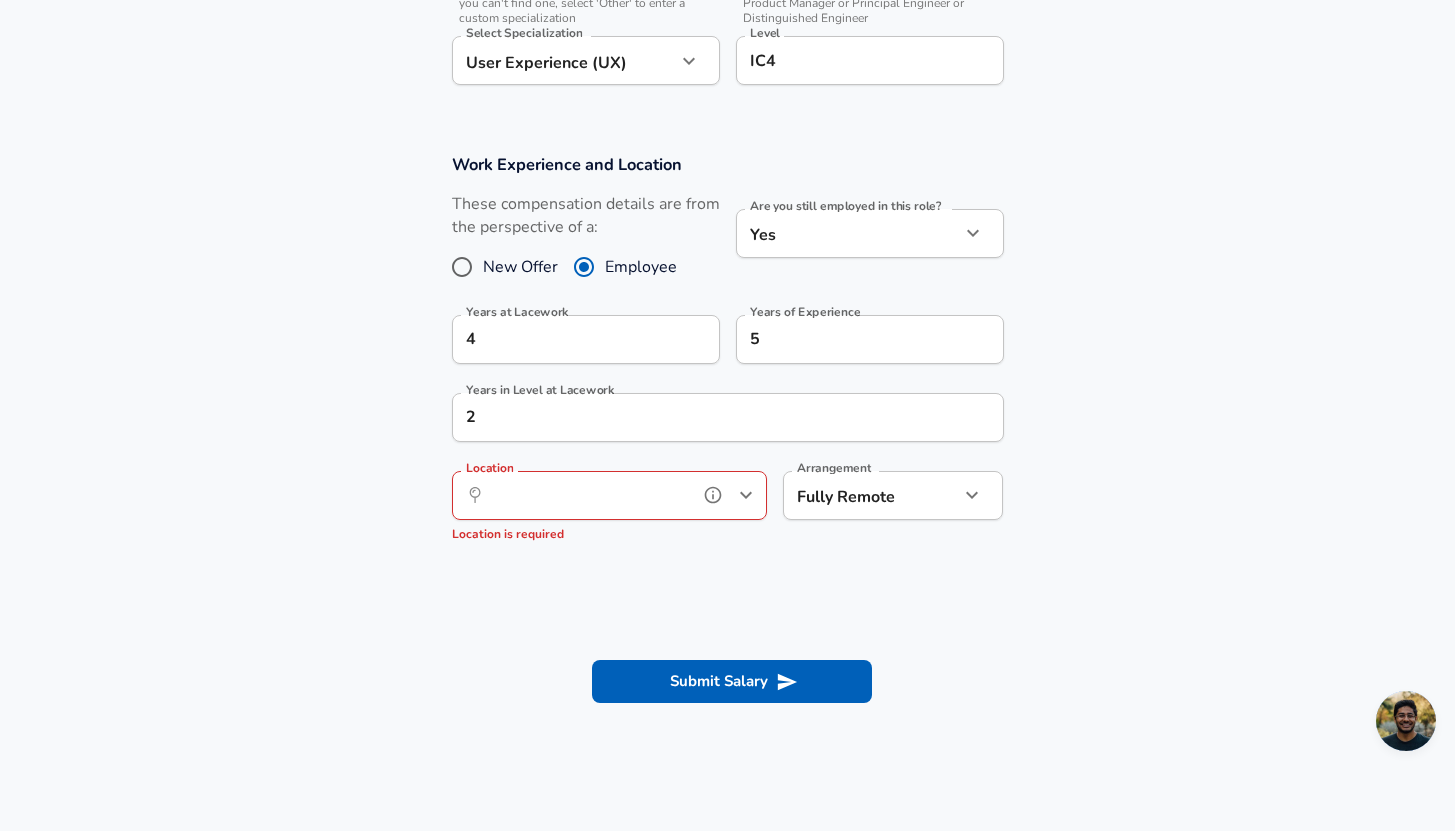 click on "Location" at bounding box center [587, 495] 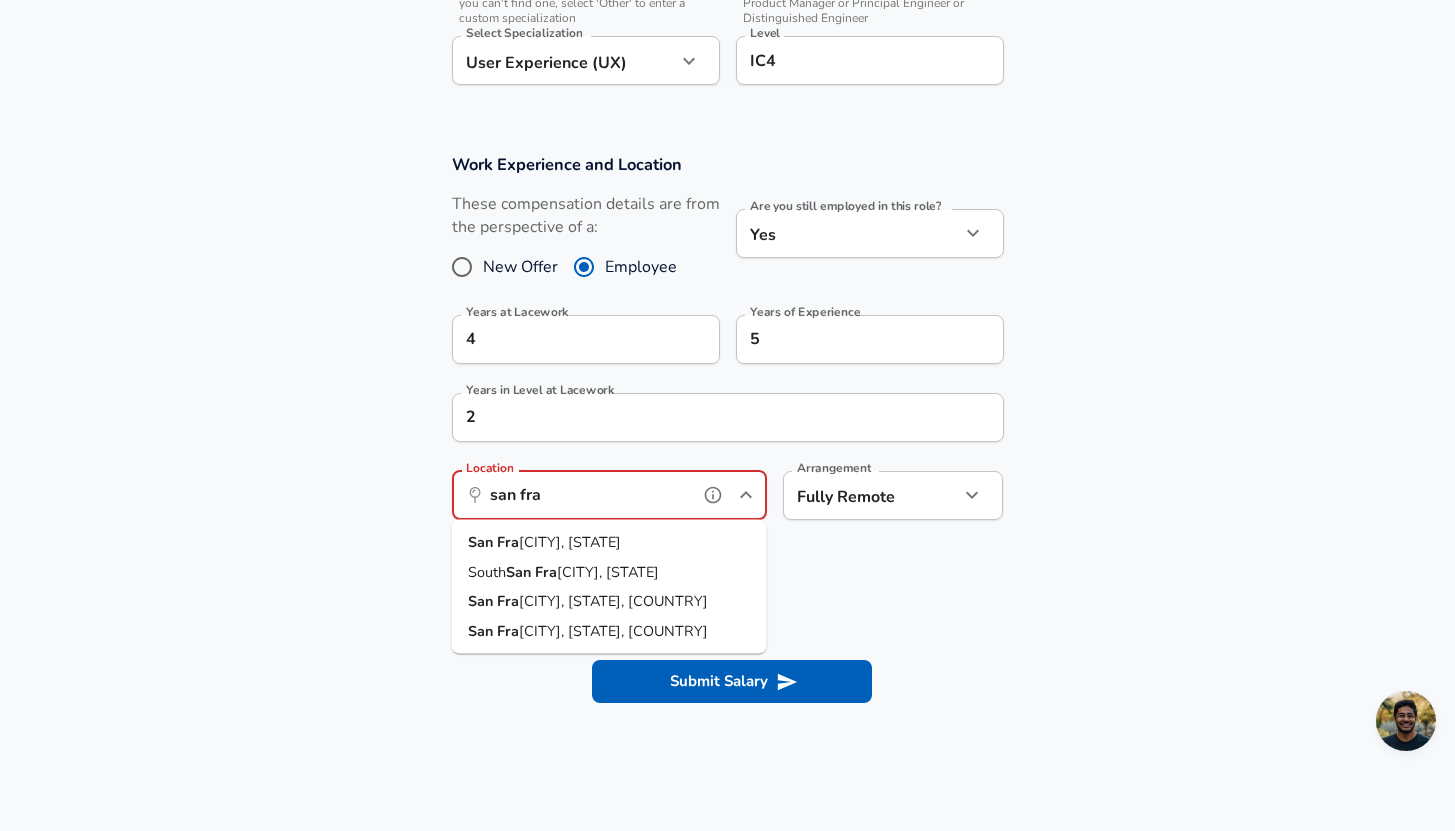 click on "[CITY], [STATE]" at bounding box center (570, 542) 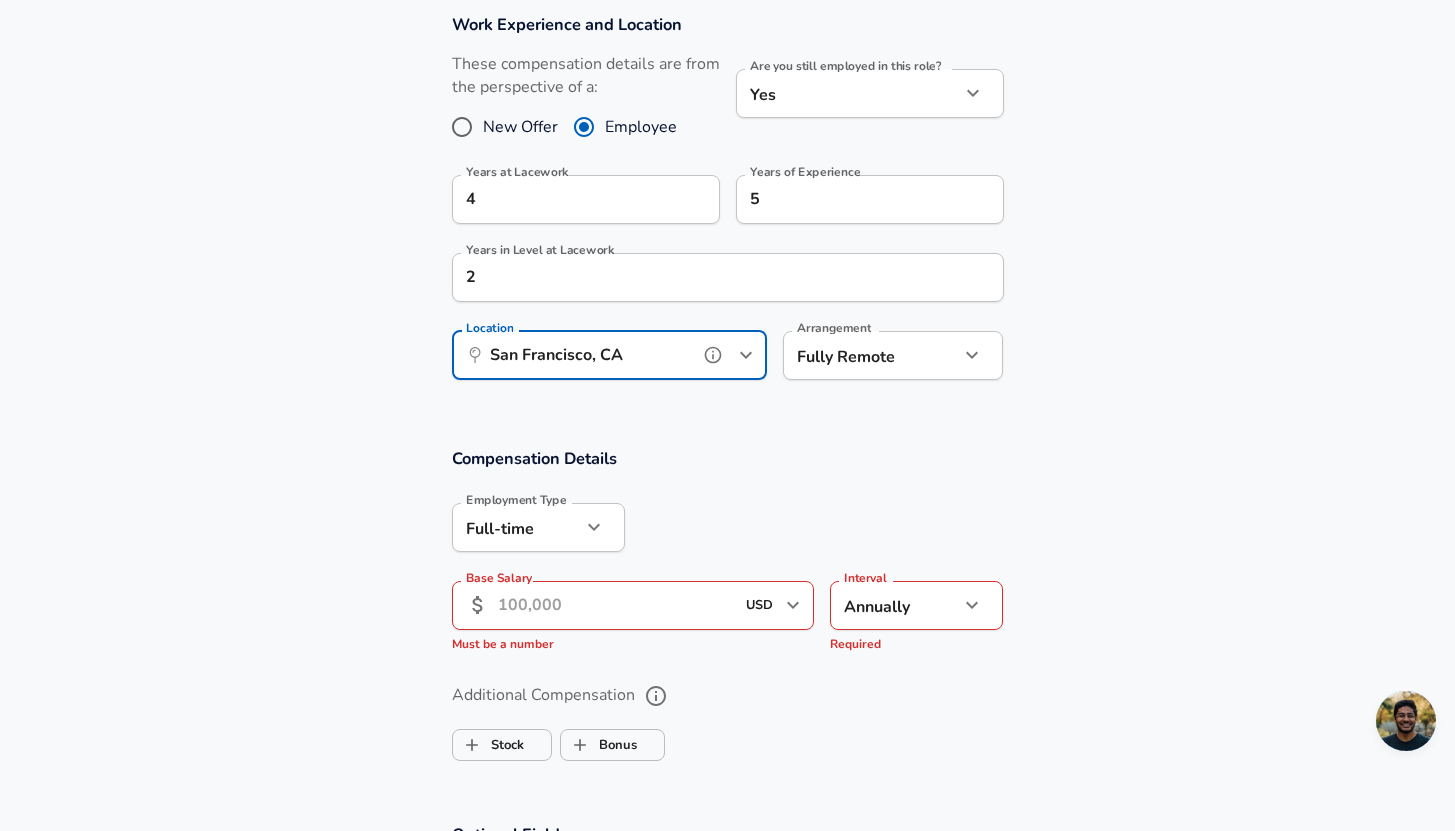 scroll, scrollTop: 1115, scrollLeft: 0, axis: vertical 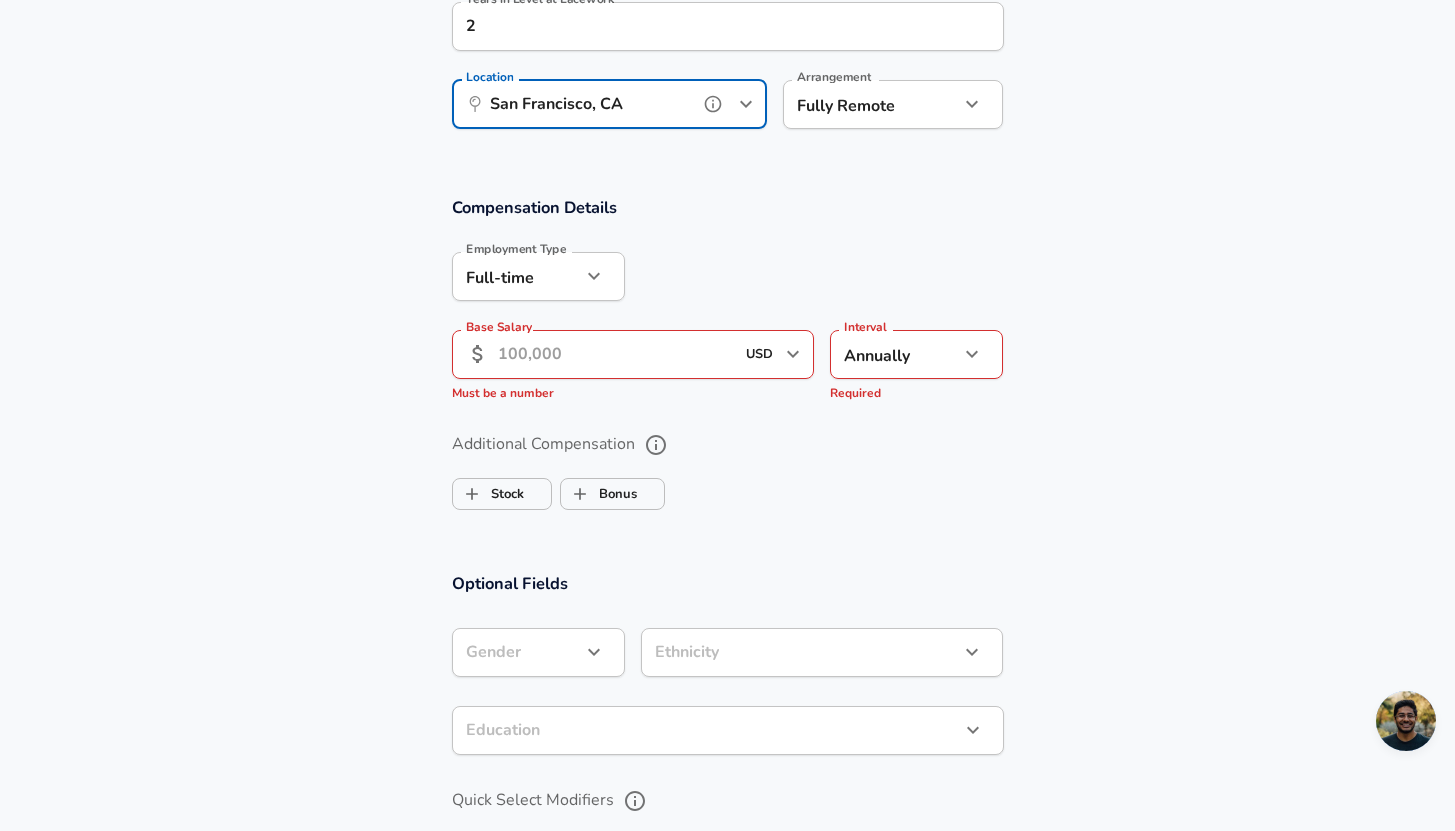 type on "San Francisco, CA" 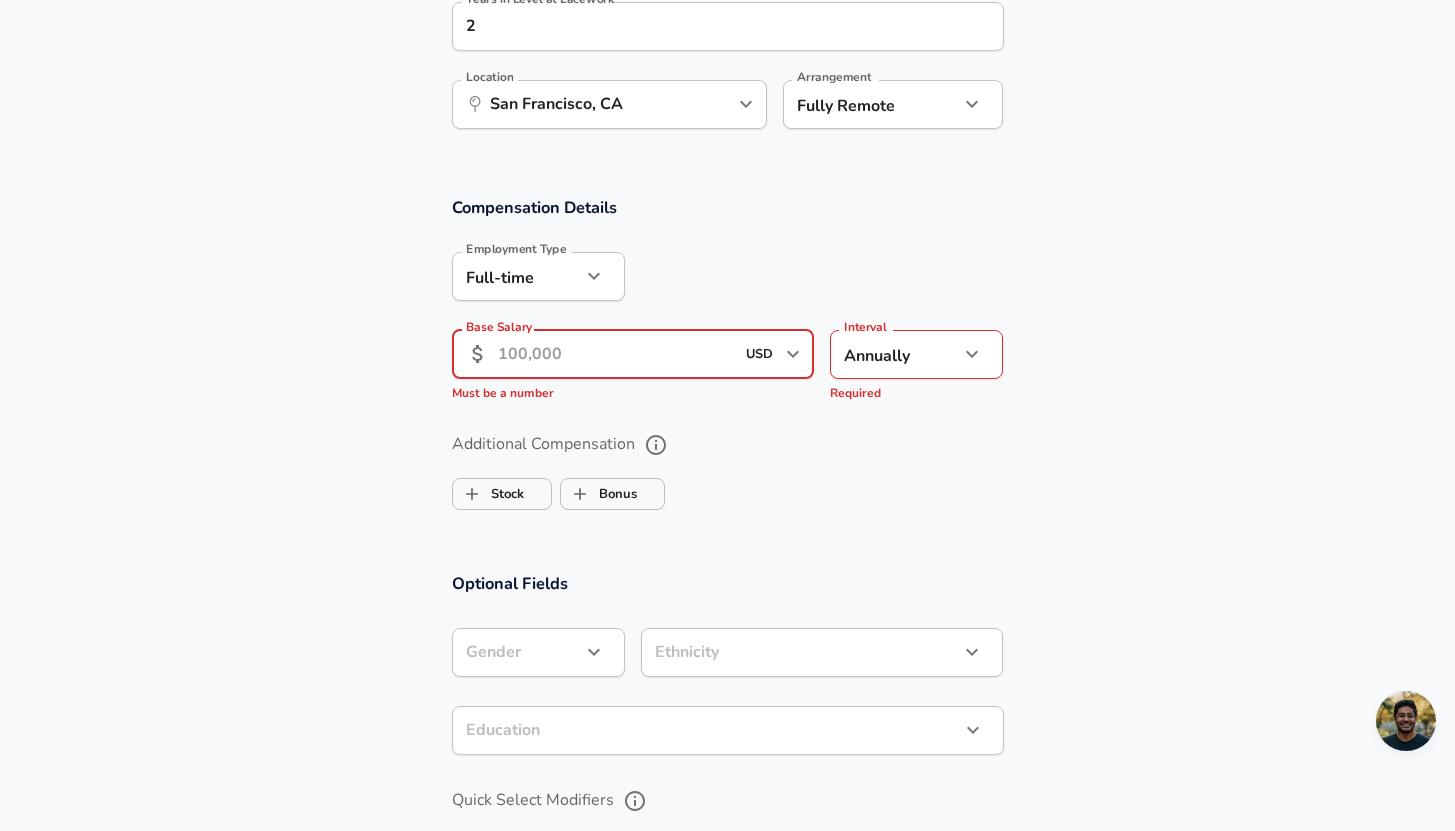 click on "Base Salary" at bounding box center [616, 354] 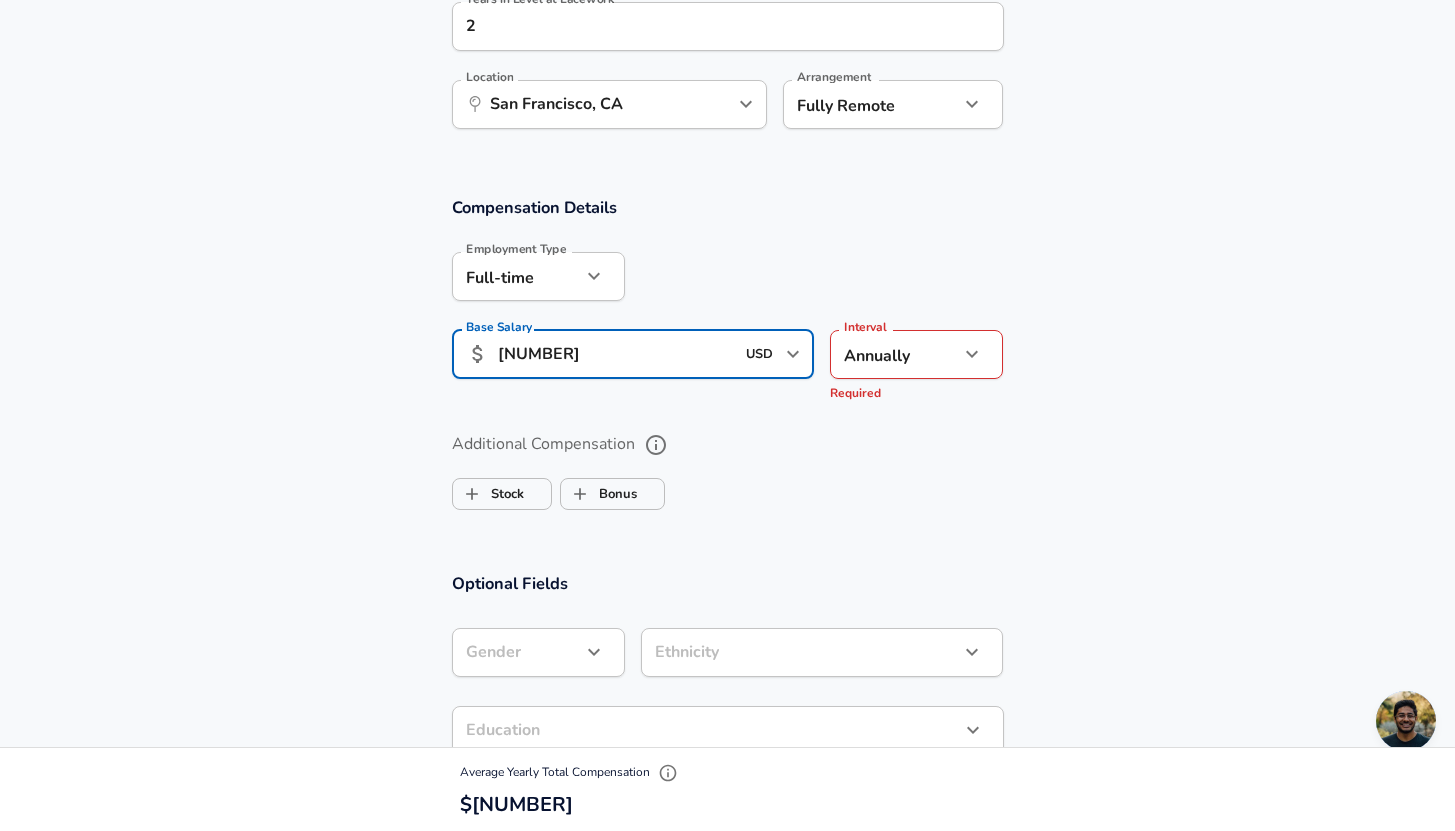 type on "[NUMBER]" 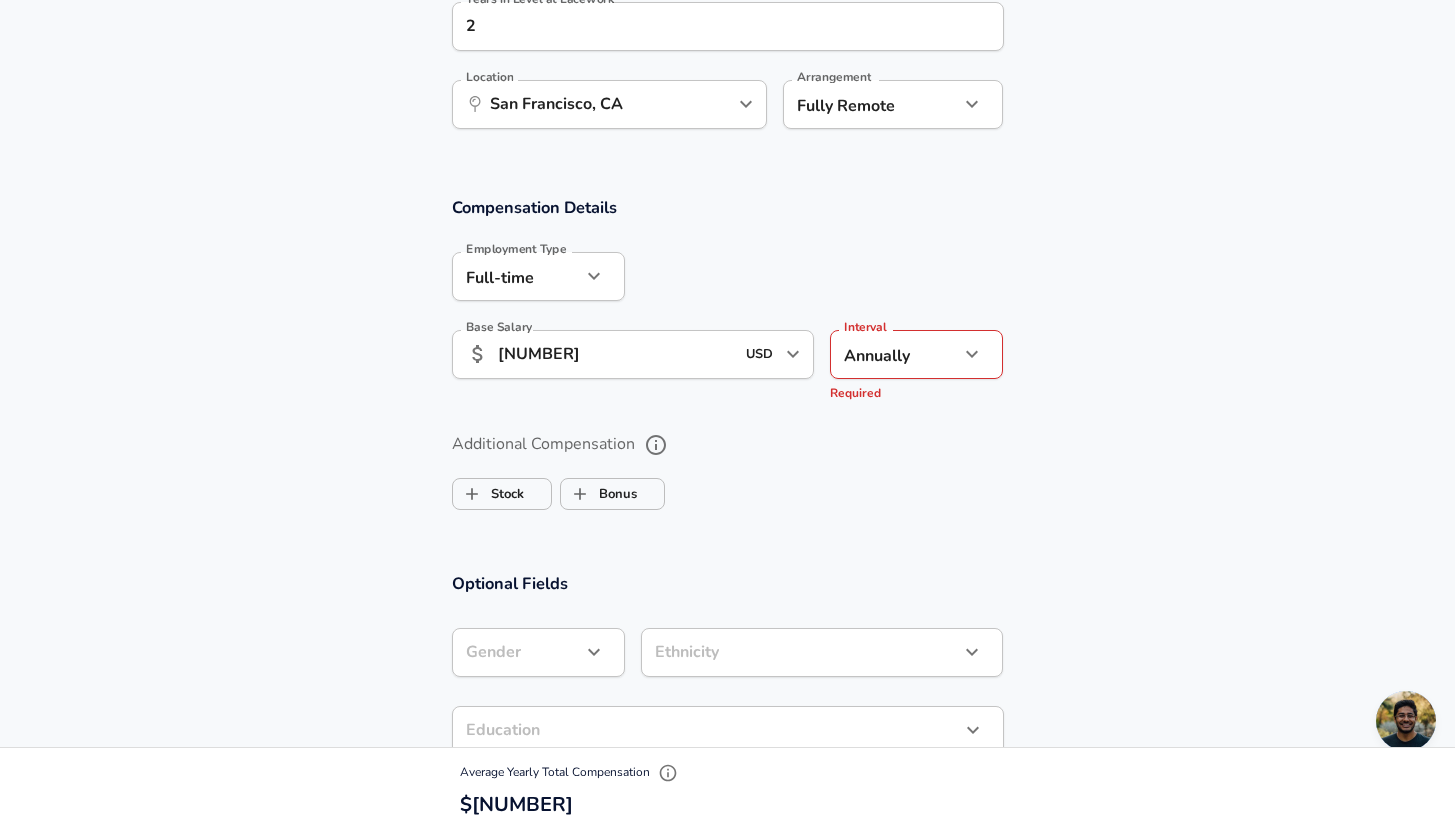 click on "Additional Compensation   Stock Bonus" at bounding box center [728, 473] 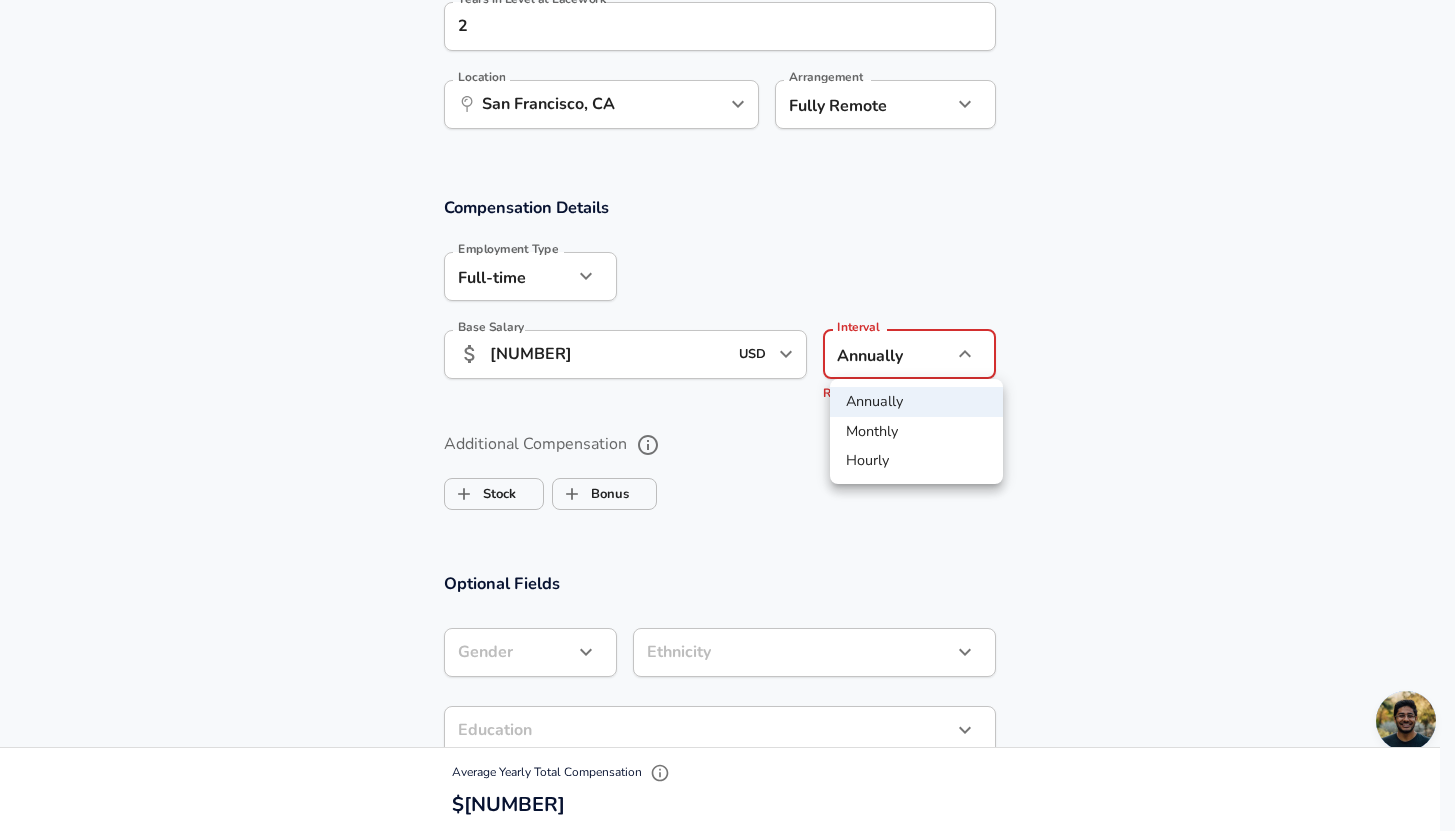 click on "Restart Add Your Salary Upload your offer letter   to verify your submission Enhance Privacy and Anonymity No Automatically hides specific fields until there are enough submissions to safely display the full details.   More Details Based on your submission and the data points that we have already collected, we will automatically hide and anonymize specific fields if there aren't enough data points to remain sufficiently anonymous. Company & Title Information   Enter the company you received your offer from Company Lacework Company   Select the title that closest resembles your official title. This should be similar to the title that was present on your offer letter. Title Product Designer Title Job Family Product Designer Job Family   Select a Specialization that best fits your role. If you can't find one, select 'Other' to enter a custom specialization Select Specialization User Experience (UX) User Experience (UX) Select Specialization   Level IC4 Level Work Experience and Location New Offer Employee Yes 4" at bounding box center [727, -700] 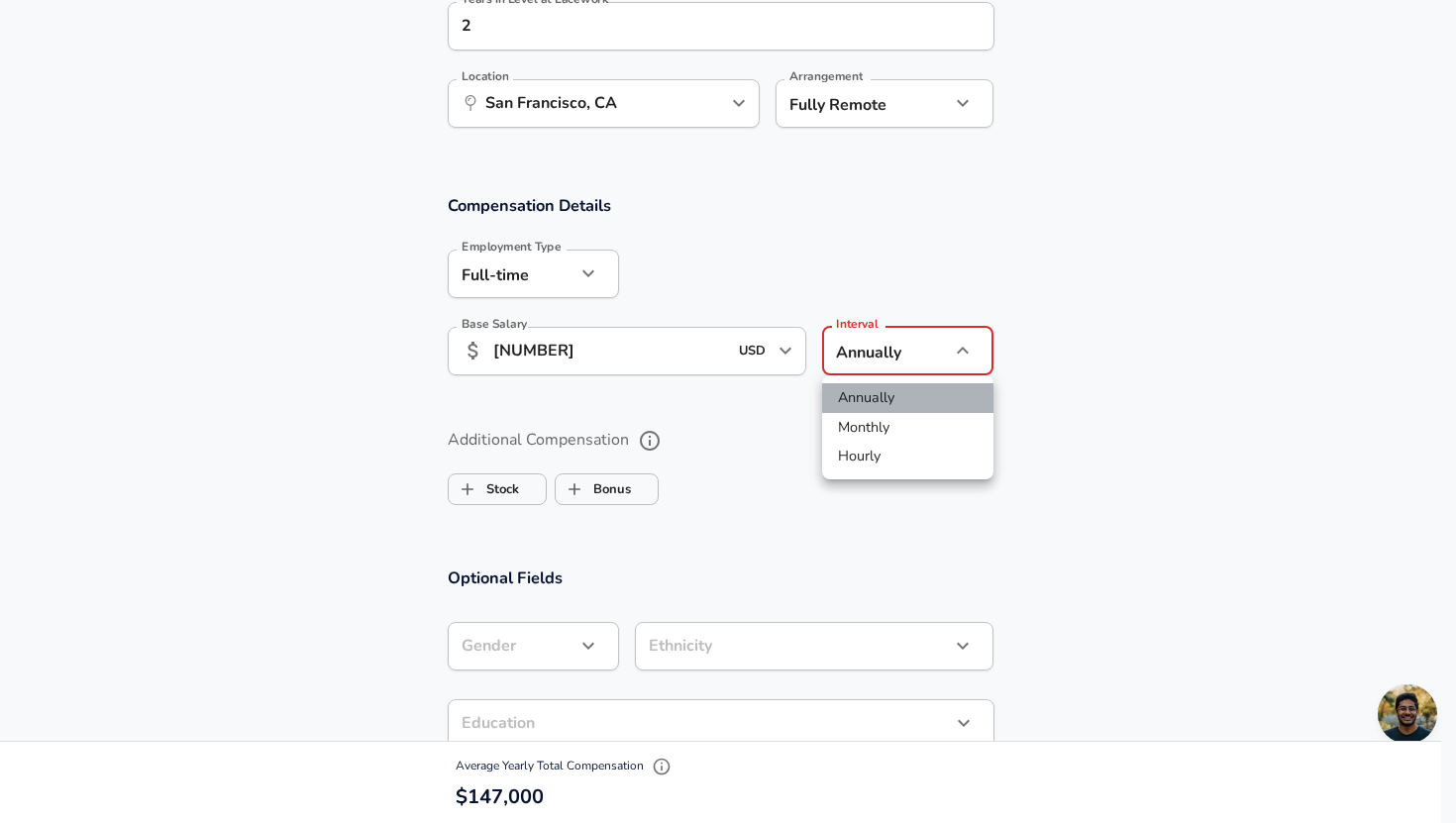 click on "Annually" at bounding box center (907, 398) 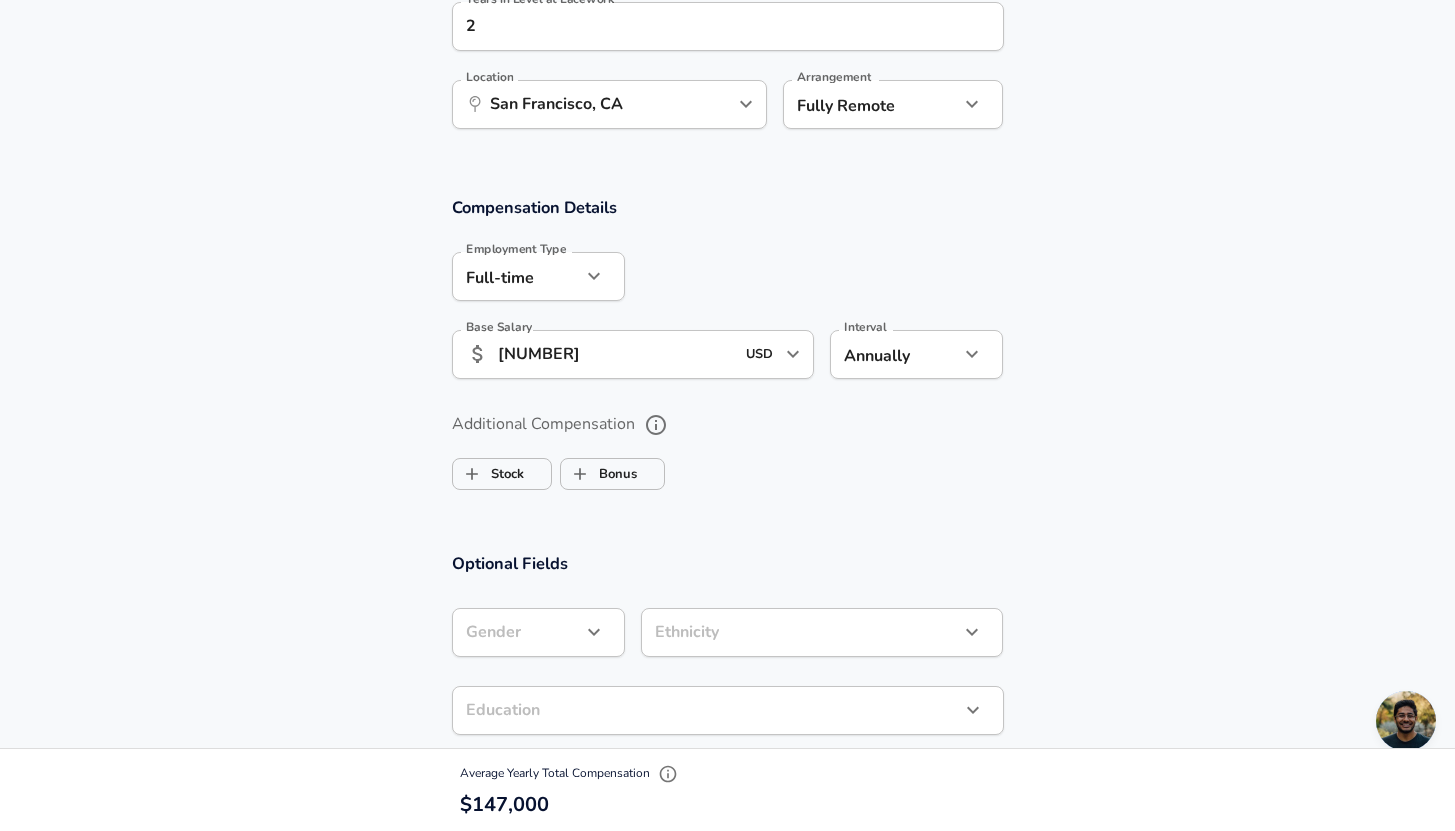 click on "Additional Compensation   Stock Bonus" at bounding box center [728, 453] 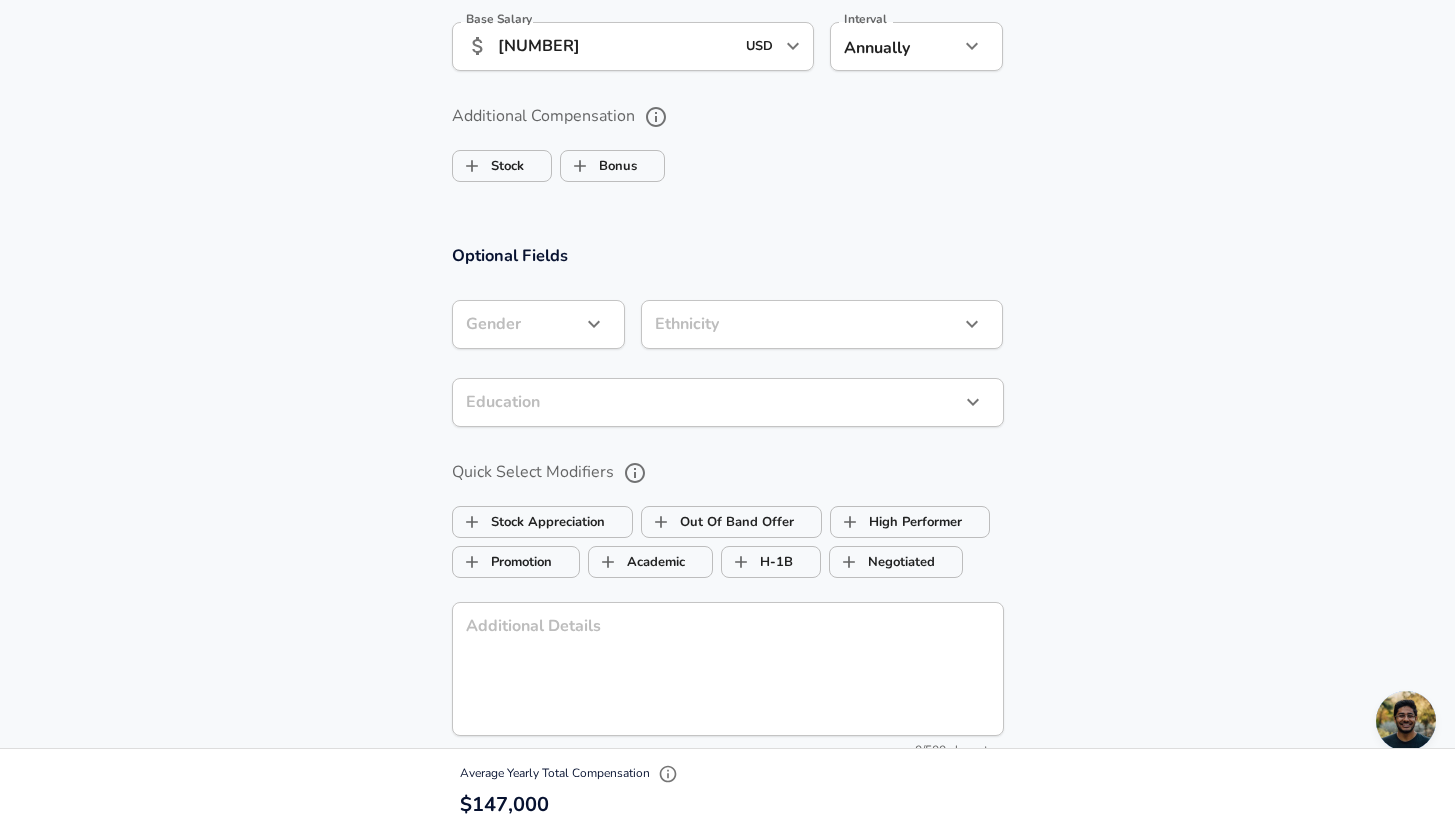 scroll, scrollTop: 1436, scrollLeft: 0, axis: vertical 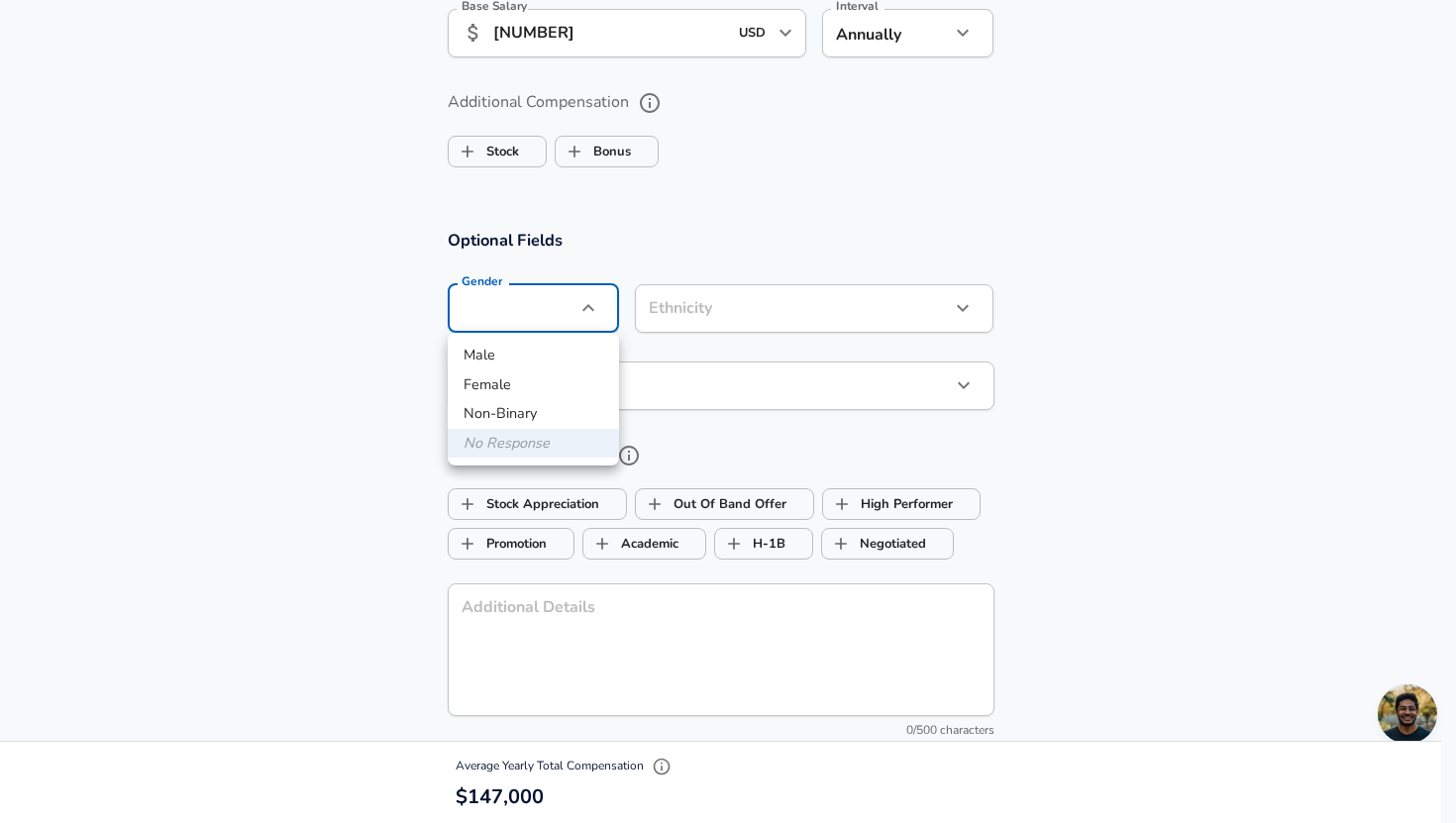 click on "Restart Add Your Salary Upload your offer letter   to verify your submission Enhance Privacy and Anonymity No Automatically hides specific fields until there are enough submissions to safely display the full details.   More Details Based on your submission and the data points that we have already collected, we will automatically hide and anonymize specific fields if there aren't enough data points to remain sufficiently anonymous. Company & Title Information   Enter the company you received your offer from Company Lacework Company   Select the title that closest resembles your official title. This should be similar to the title that was present on your offer letter. Title Product Designer Title Job Family Product Designer Job Family   Select a Specialization that best fits your role. If you can't find one, select 'Other' to enter a custom specialization Select Specialization User Experience (UX) User Experience (UX) Select Specialization   Level IC4 Level Work Experience and Location New Offer Employee Yes 4" at bounding box center [728, -1011] 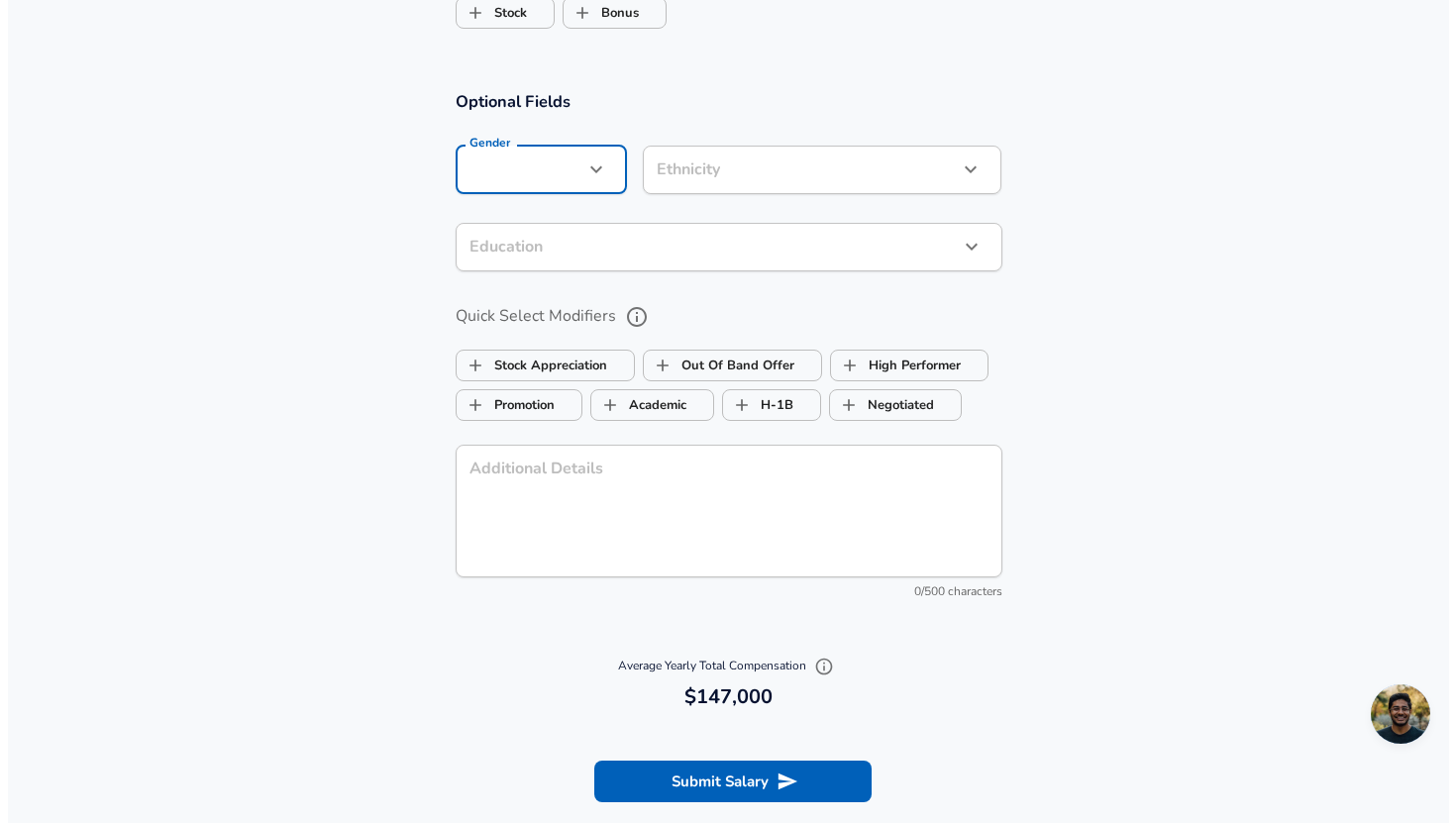 scroll, scrollTop: 1809, scrollLeft: 0, axis: vertical 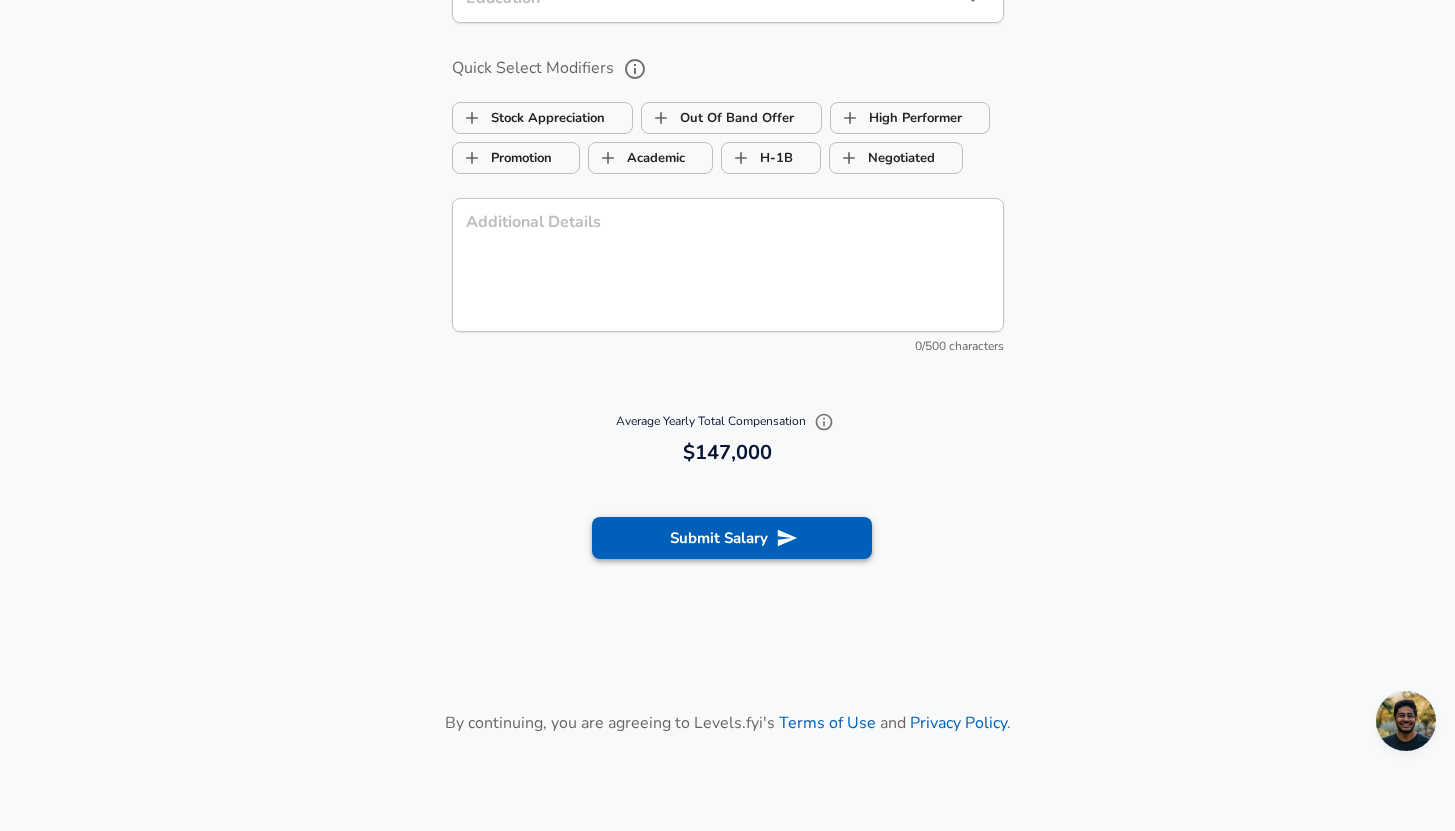 click on "Submit Salary" at bounding box center [732, 538] 